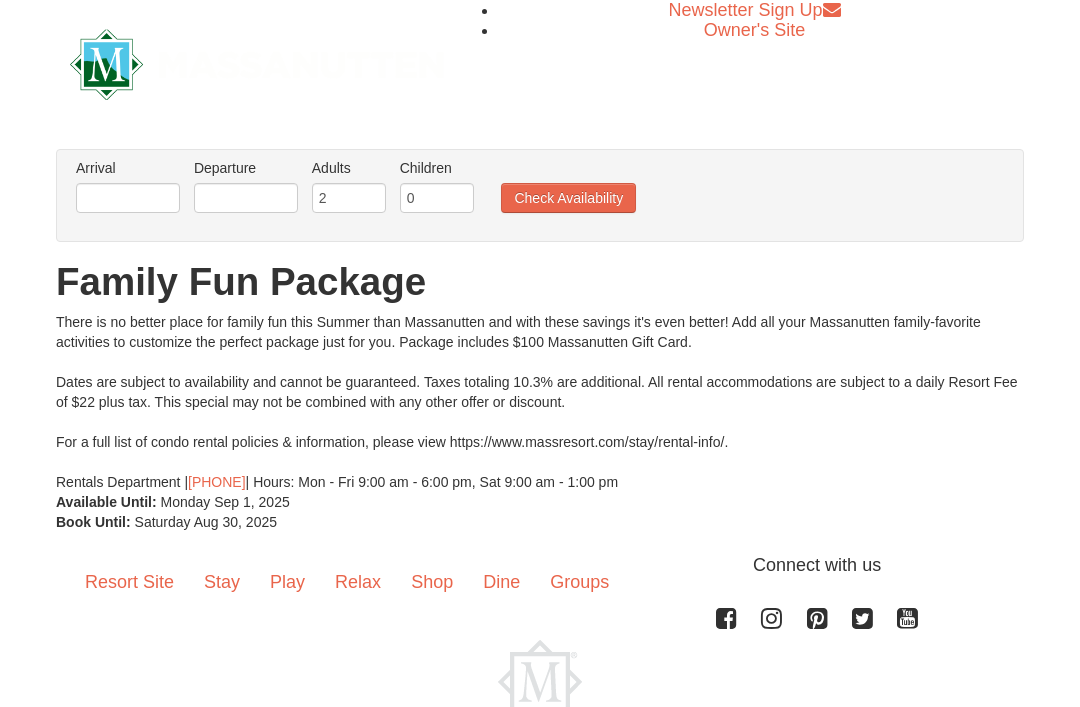 scroll, scrollTop: 0, scrollLeft: 0, axis: both 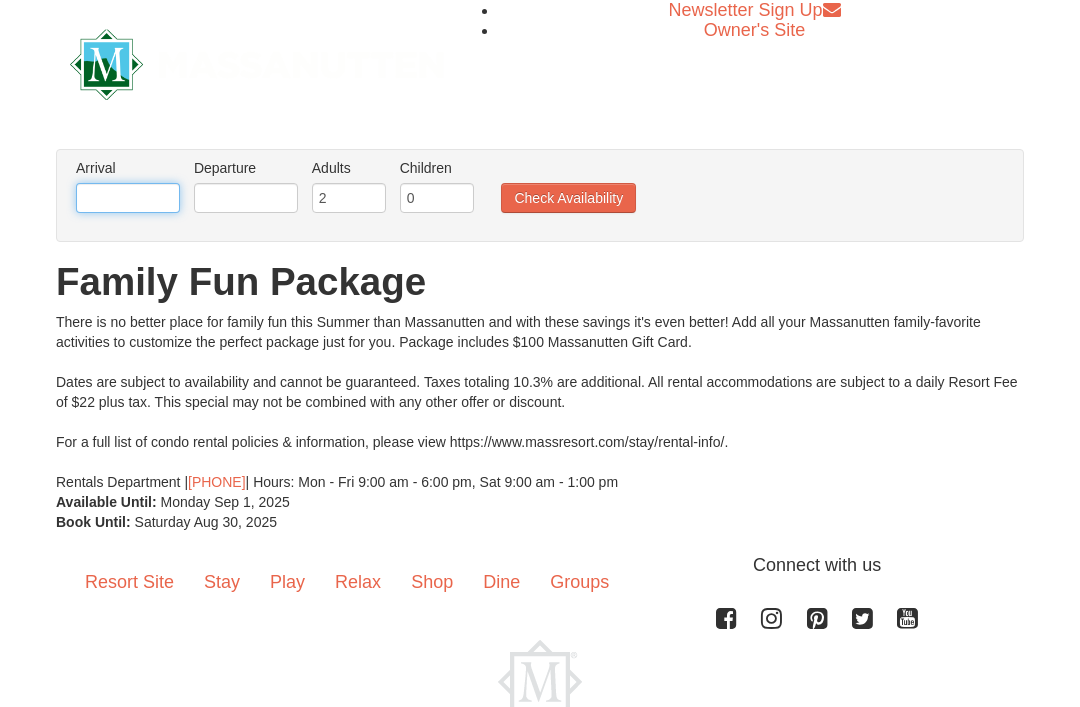 click at bounding box center (128, 198) 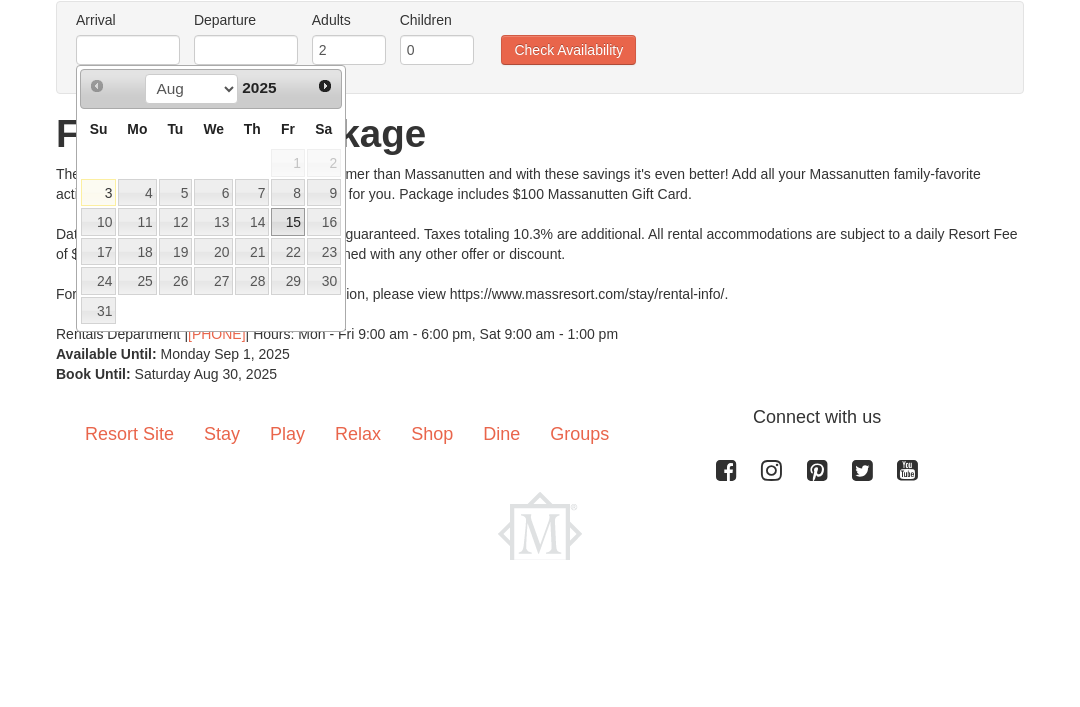 click on "15" at bounding box center (288, 370) 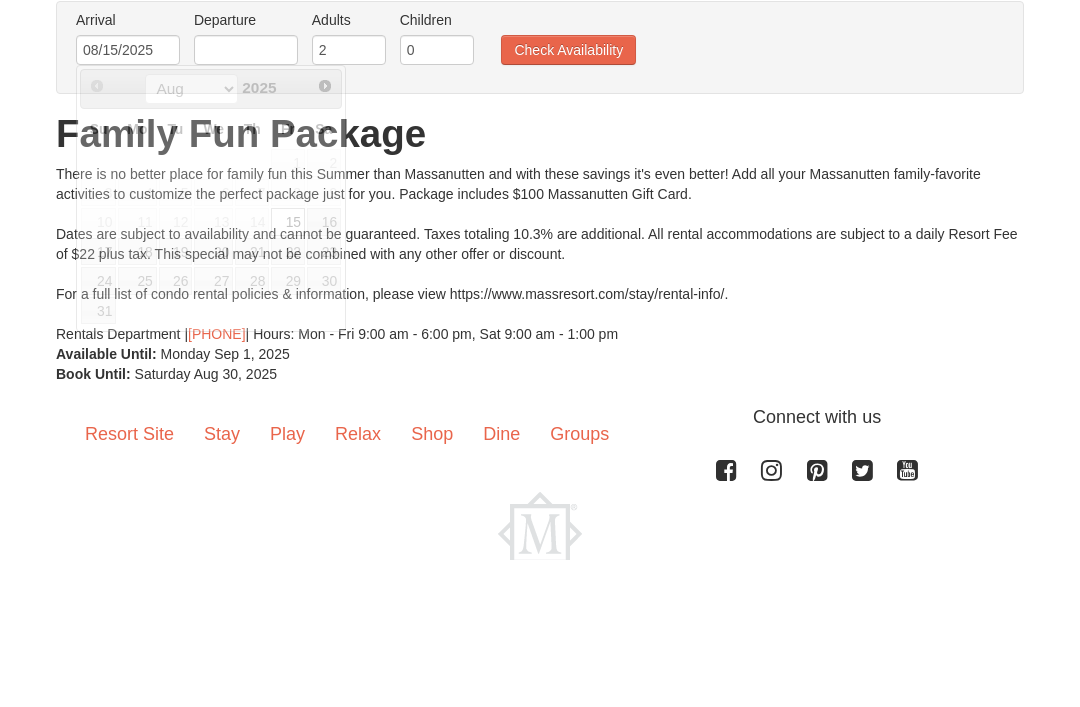 scroll, scrollTop: 88, scrollLeft: 0, axis: vertical 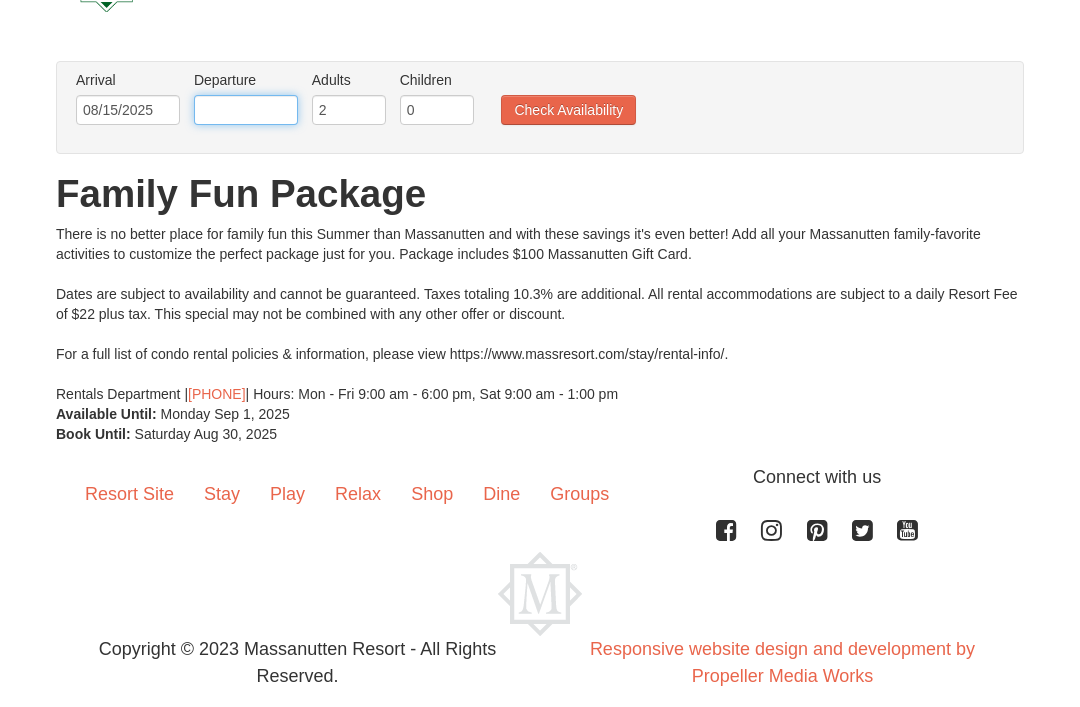 click at bounding box center [246, 110] 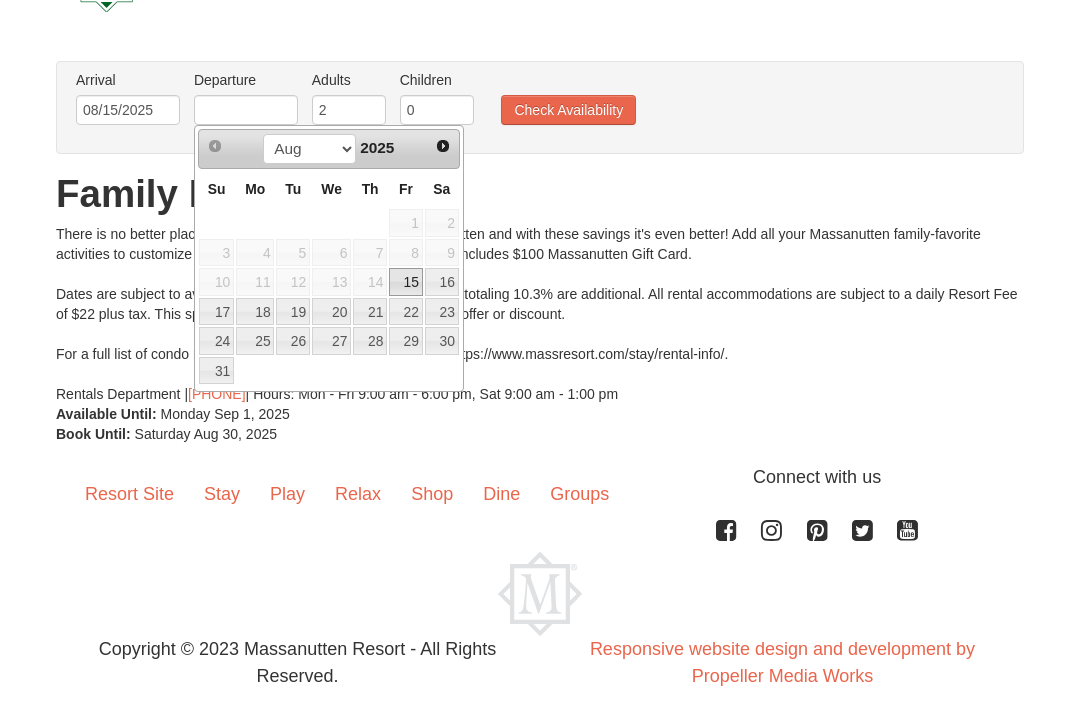 click on "17" at bounding box center [216, 312] 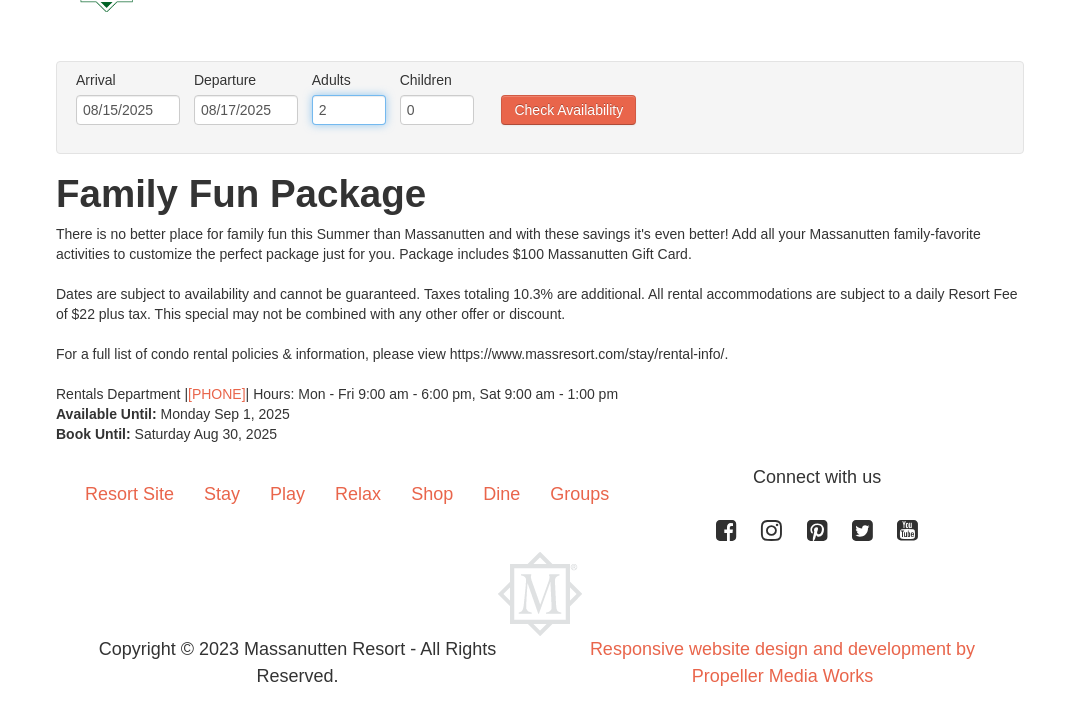 click on "2" at bounding box center [349, 110] 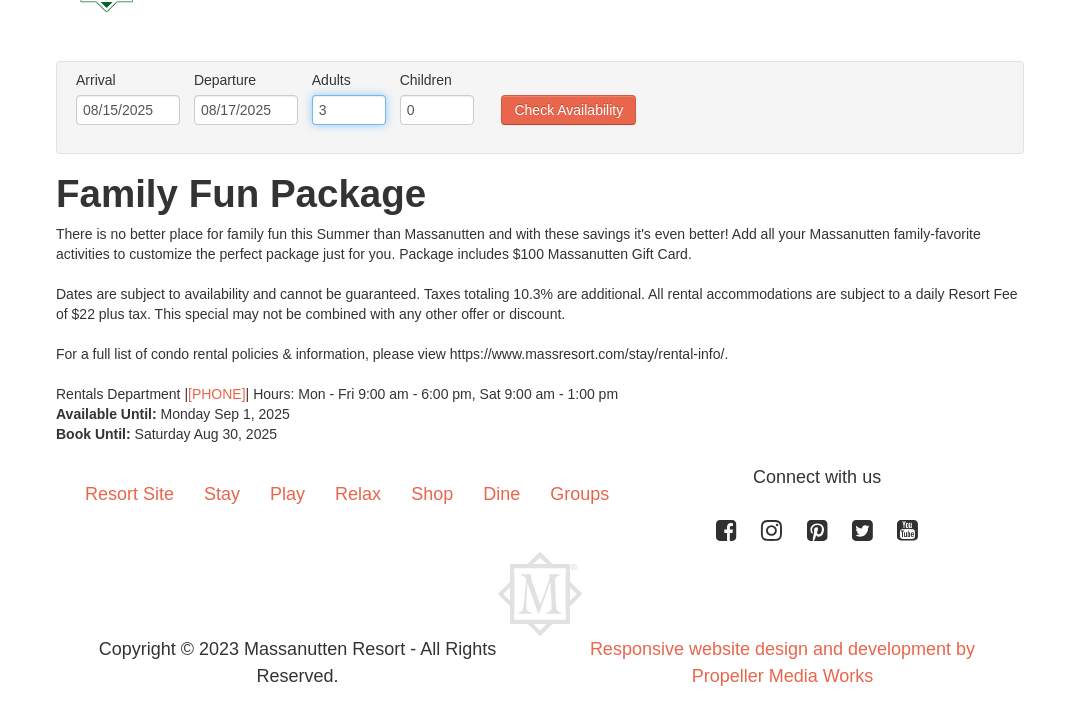 type on "3" 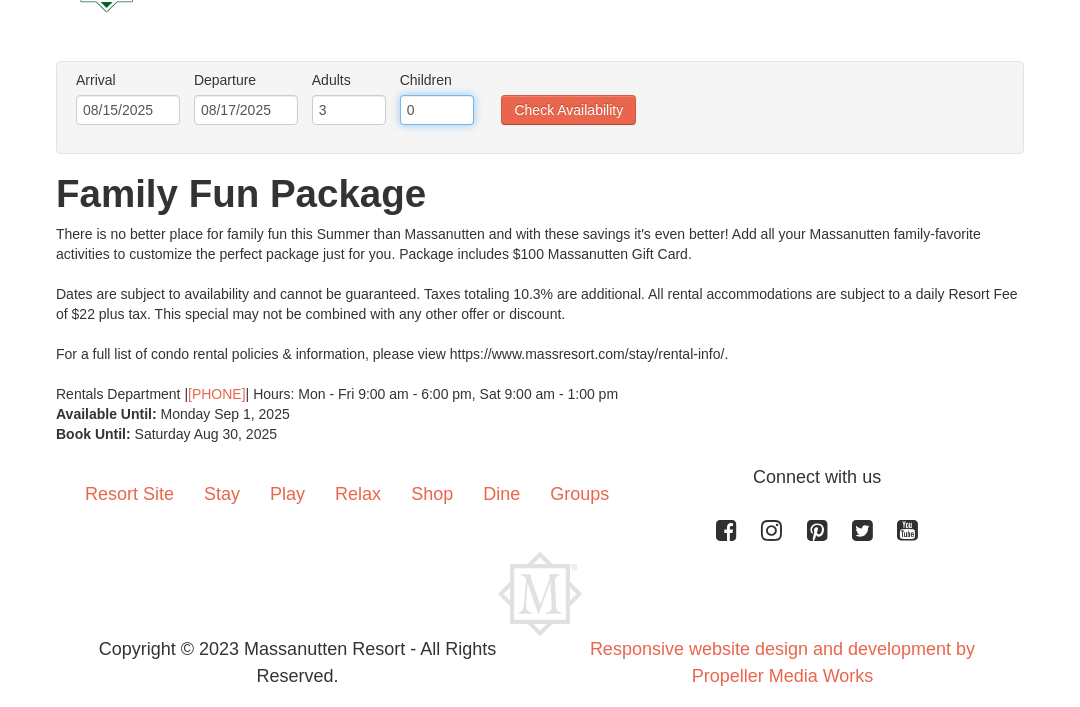 click on "0" at bounding box center (437, 110) 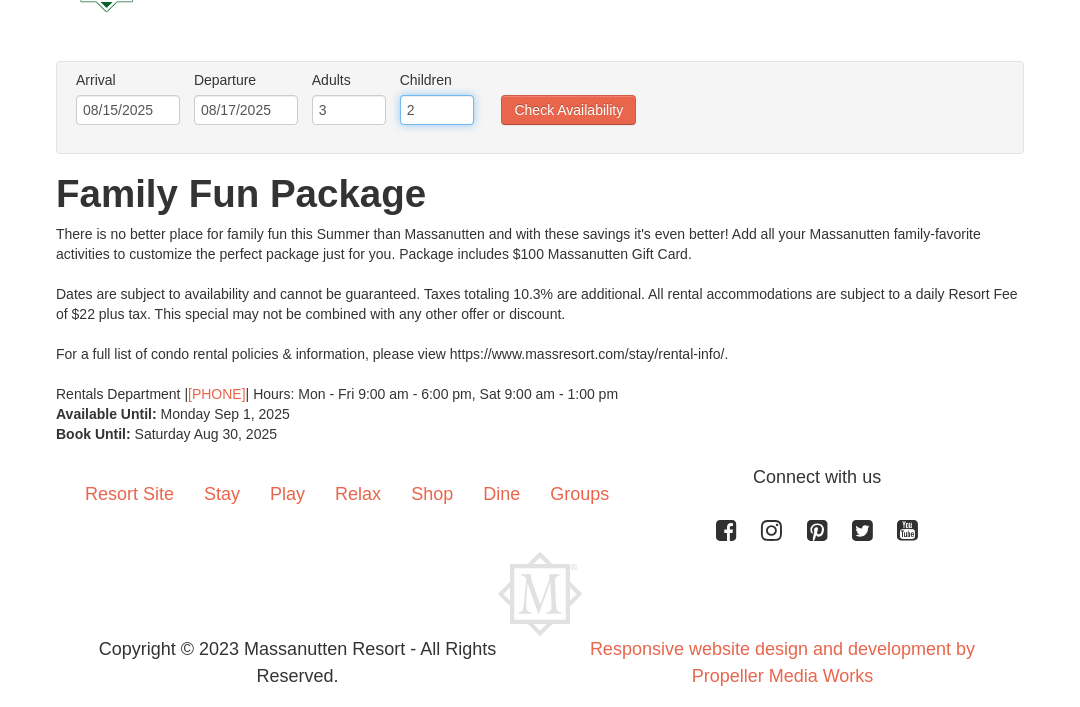 type on "2" 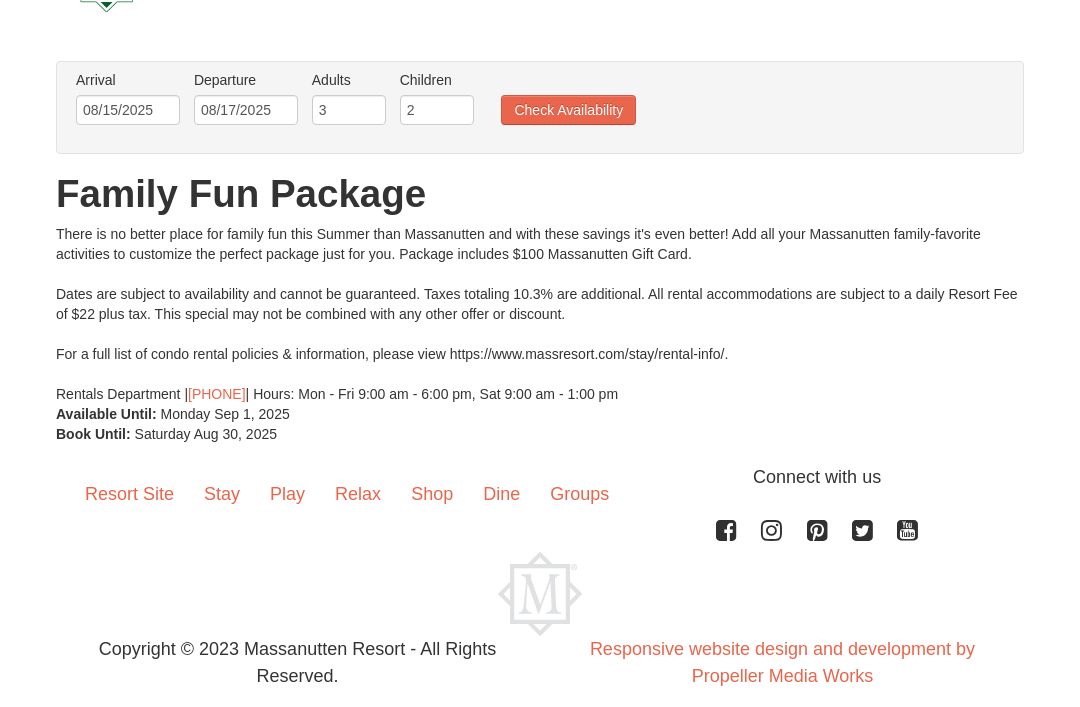 click on "Check Availability" at bounding box center [568, 110] 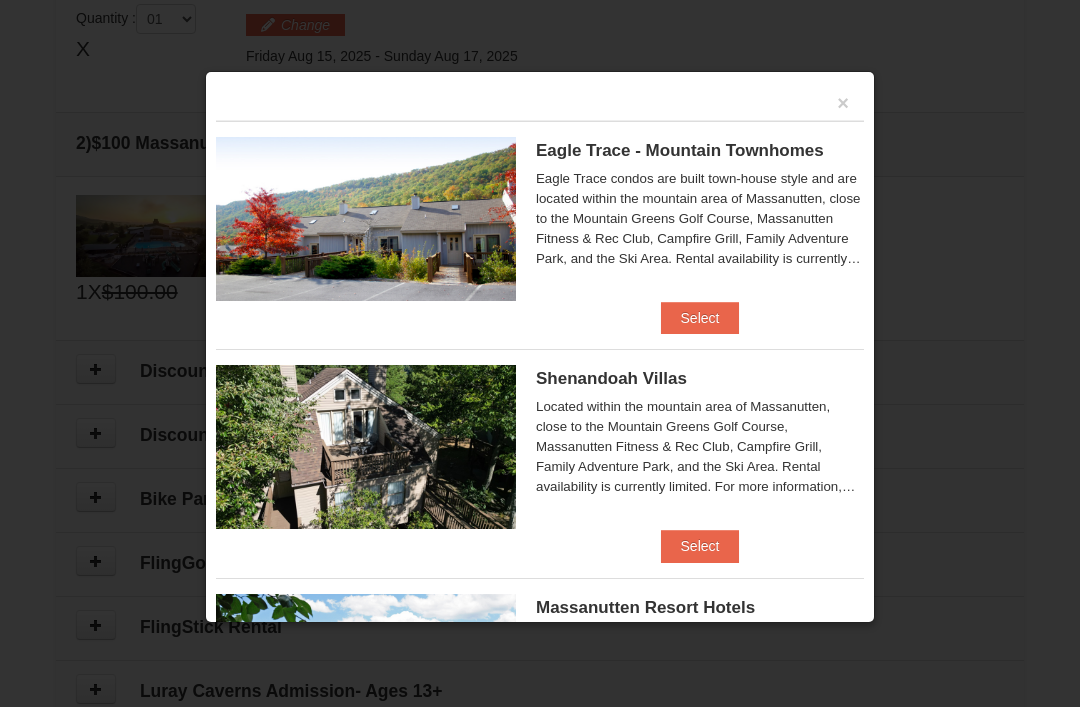 scroll, scrollTop: 612, scrollLeft: 0, axis: vertical 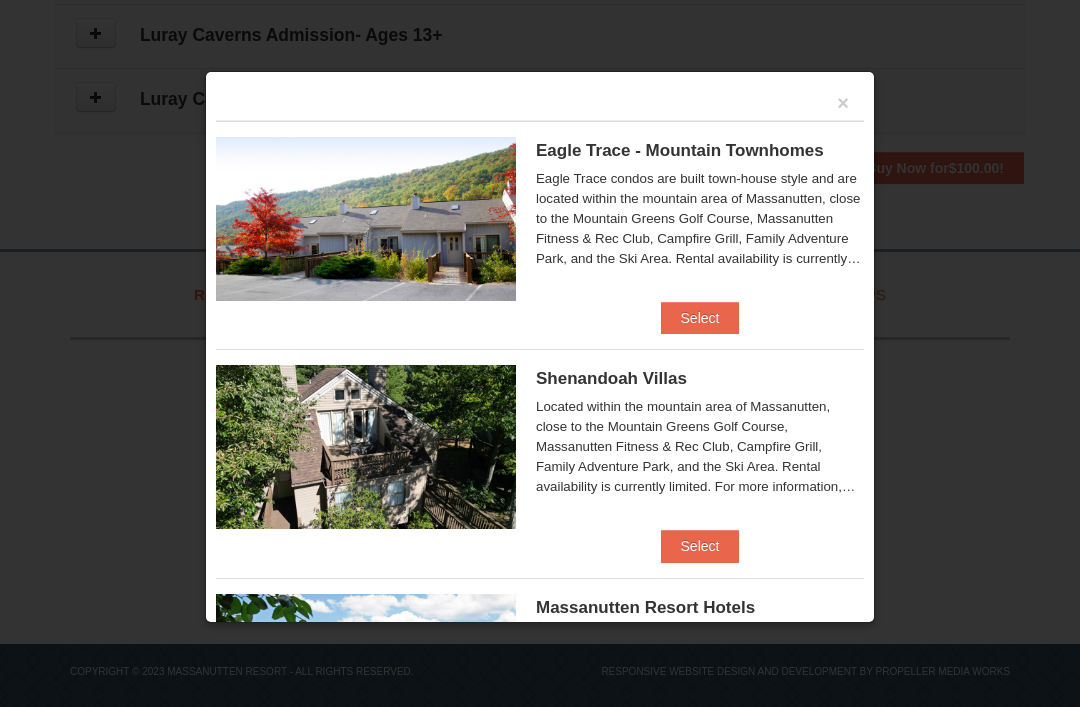 click on "×" at bounding box center (843, 103) 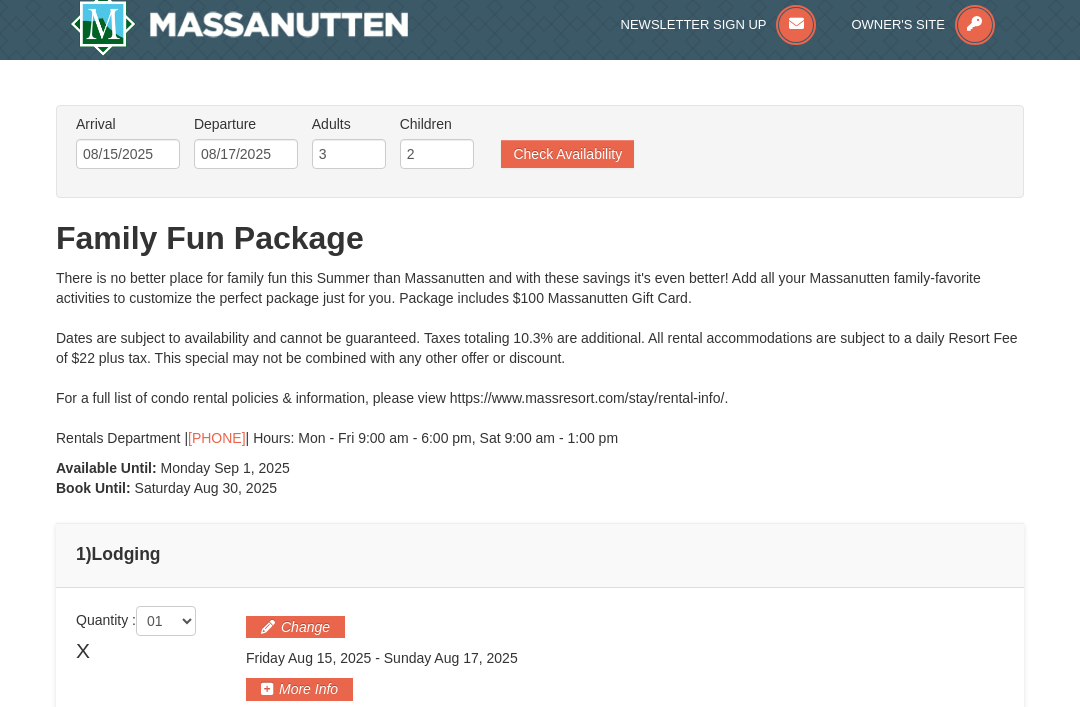 scroll, scrollTop: 0, scrollLeft: 0, axis: both 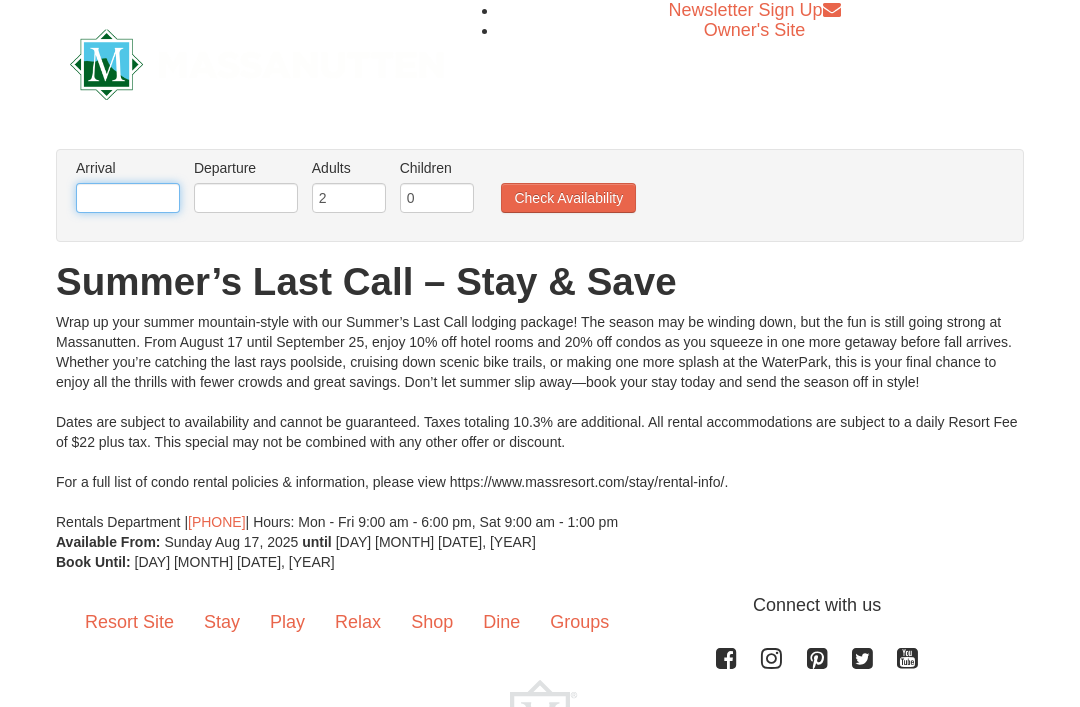 click at bounding box center (128, 198) 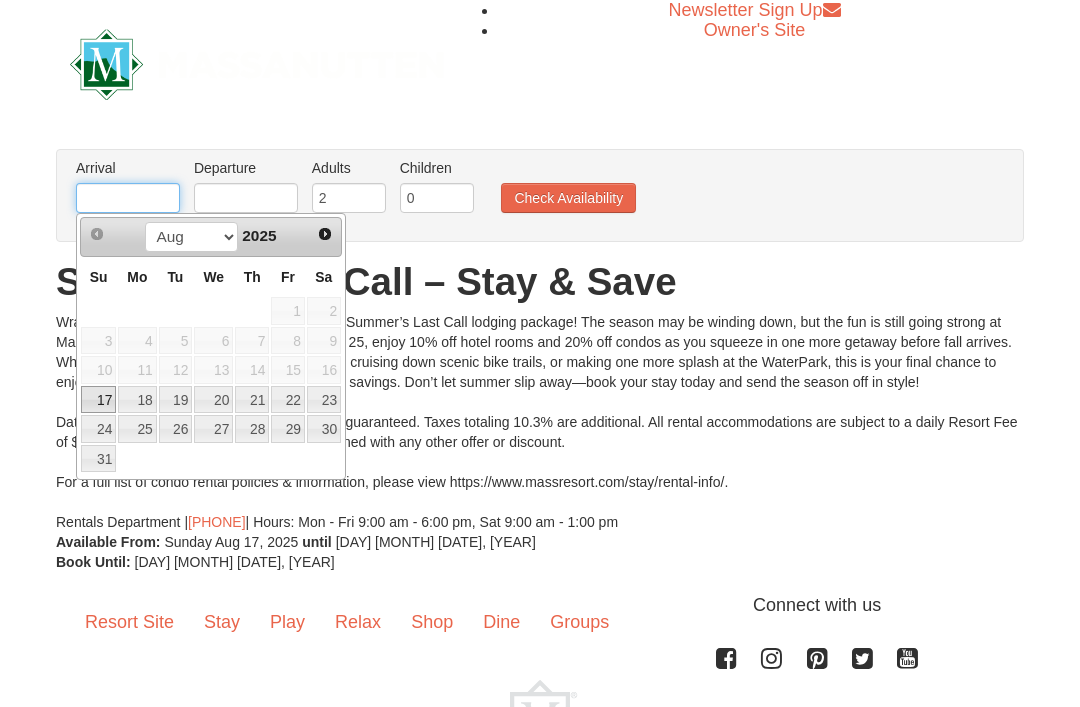 scroll, scrollTop: 0, scrollLeft: 0, axis: both 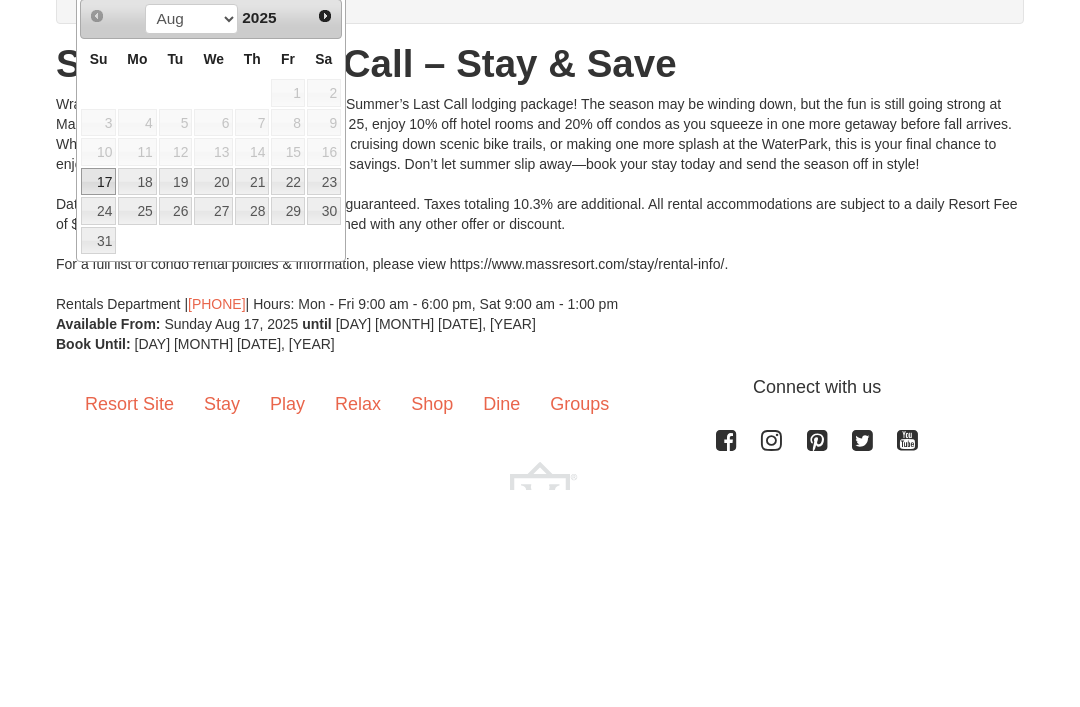 click on "17" at bounding box center [98, 400] 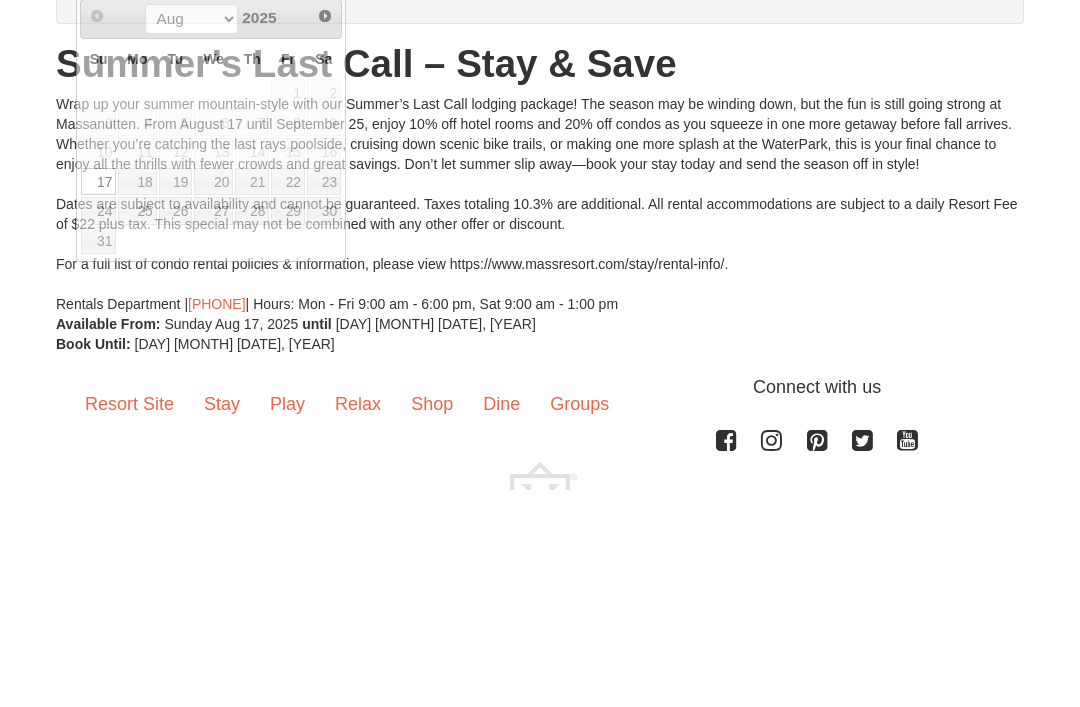 scroll, scrollTop: 128, scrollLeft: 0, axis: vertical 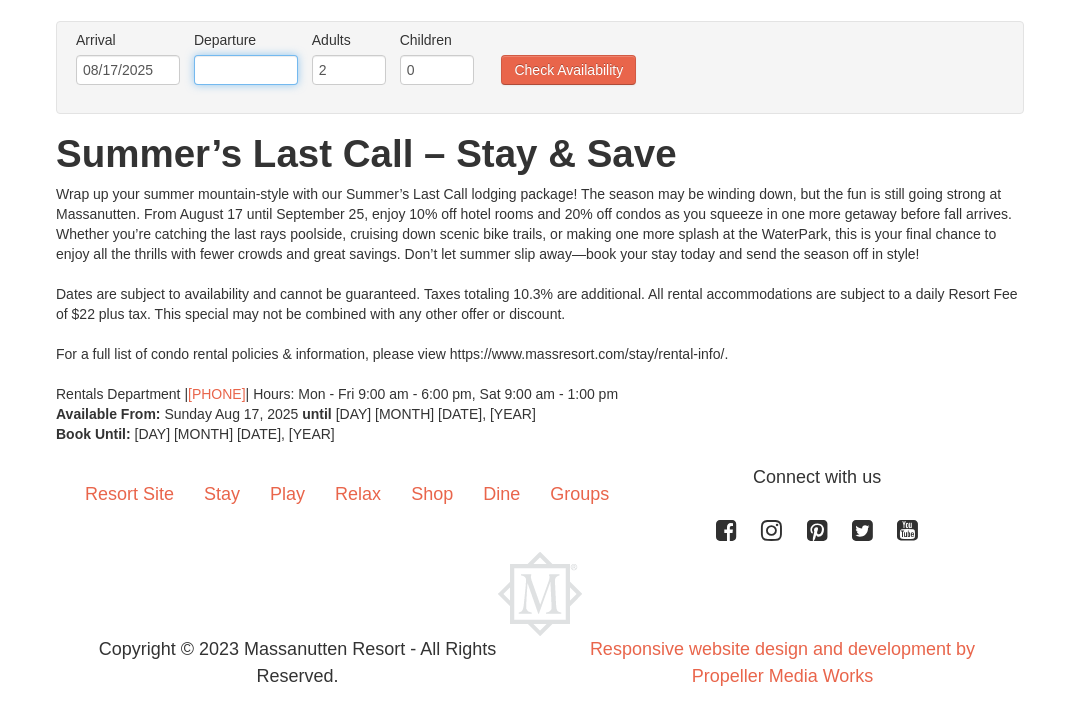 click at bounding box center [246, 70] 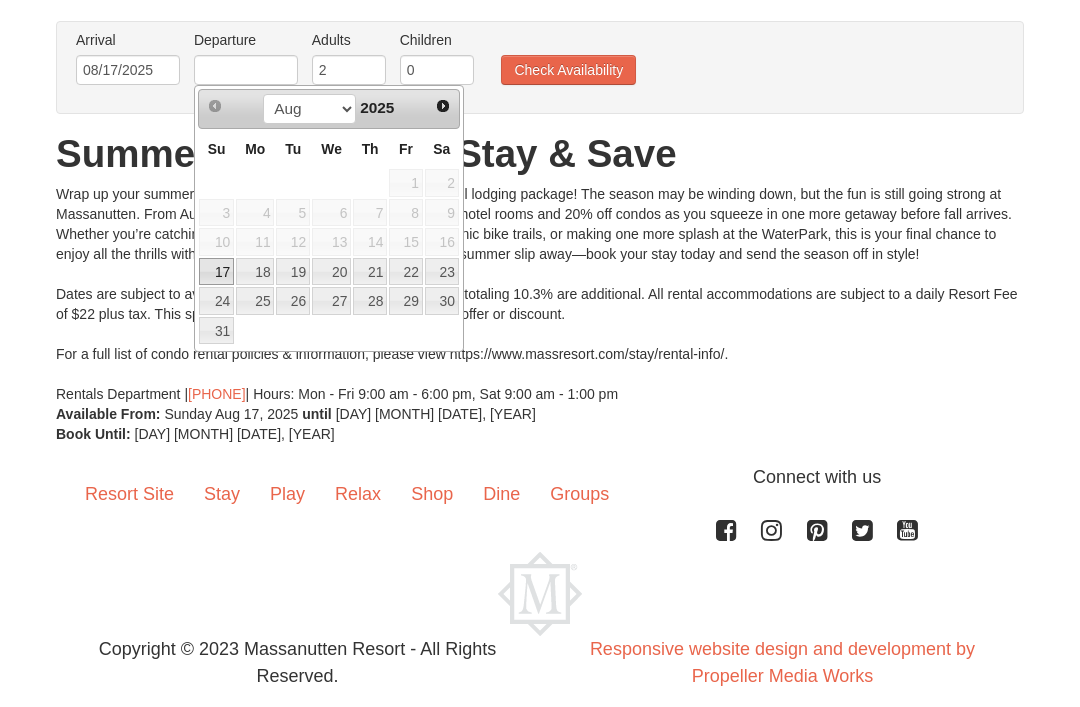 click on "19" at bounding box center [293, 272] 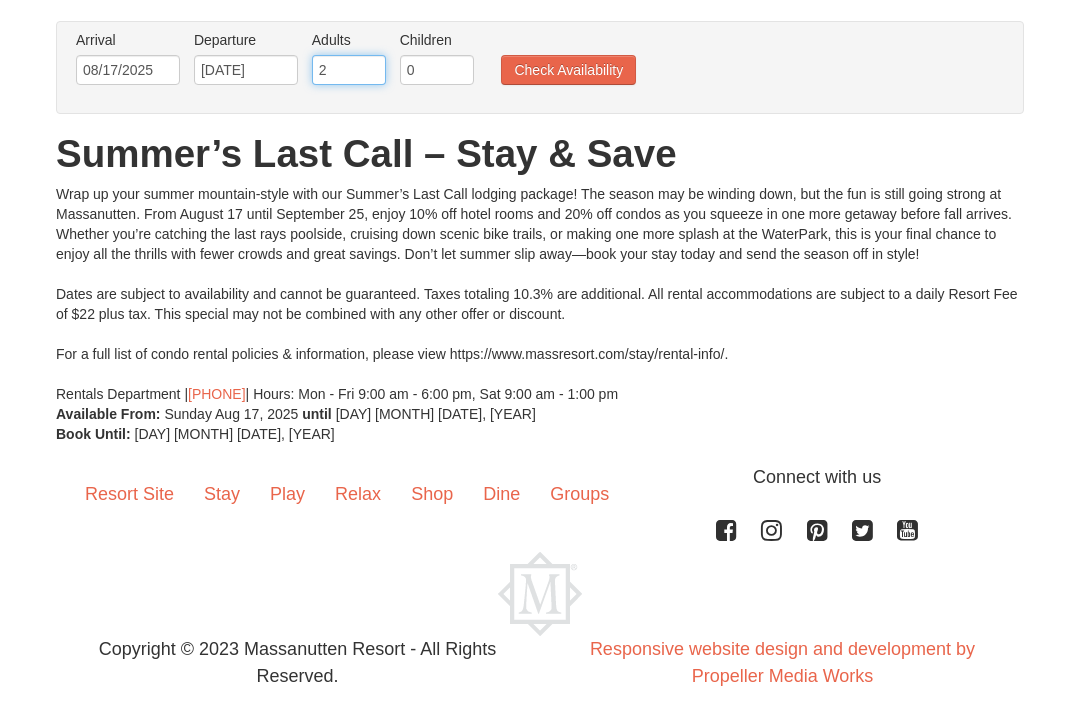 click on "2" at bounding box center (349, 70) 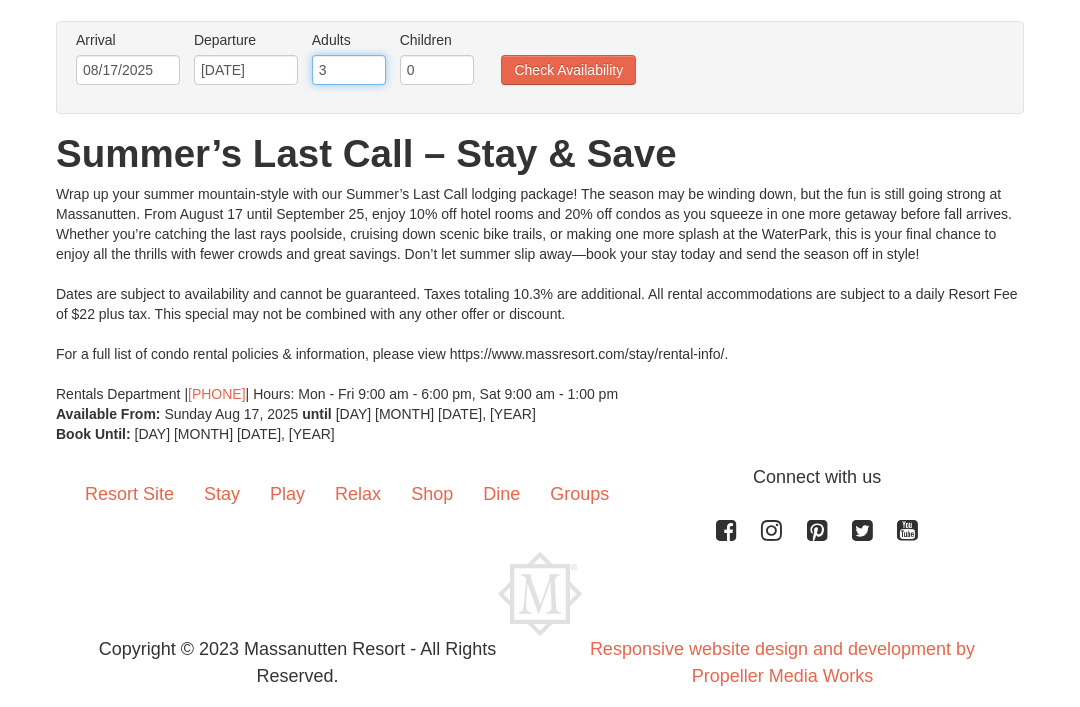 type on "3" 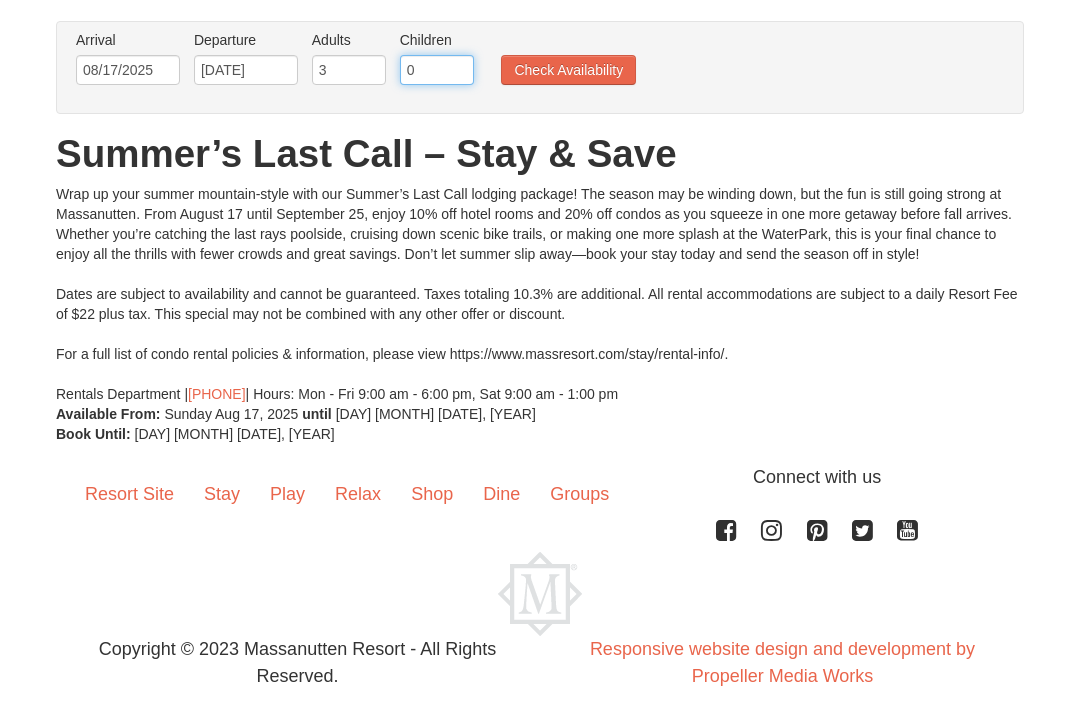click on "0" at bounding box center [437, 70] 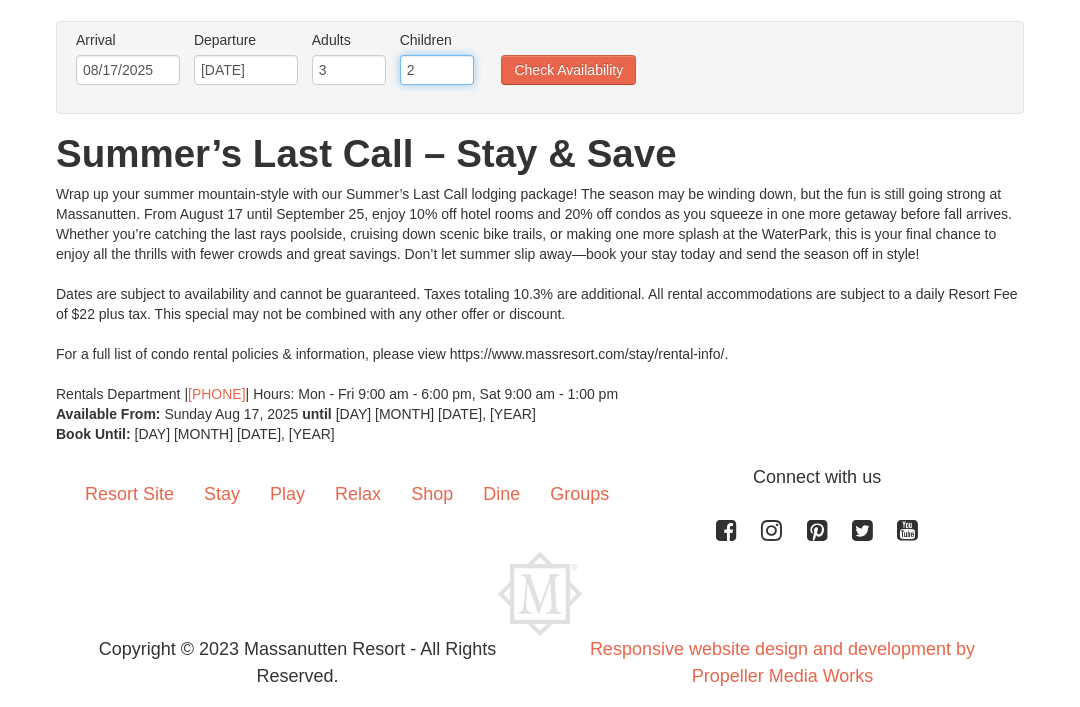 type on "2" 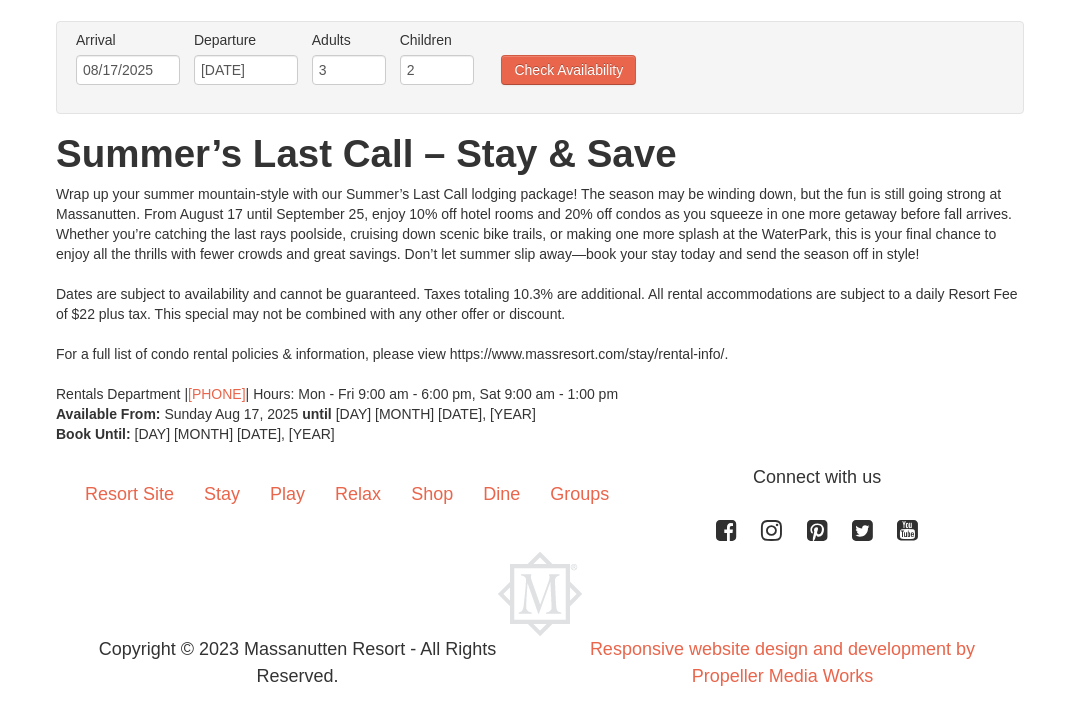 click on "Check Availability" at bounding box center [568, 70] 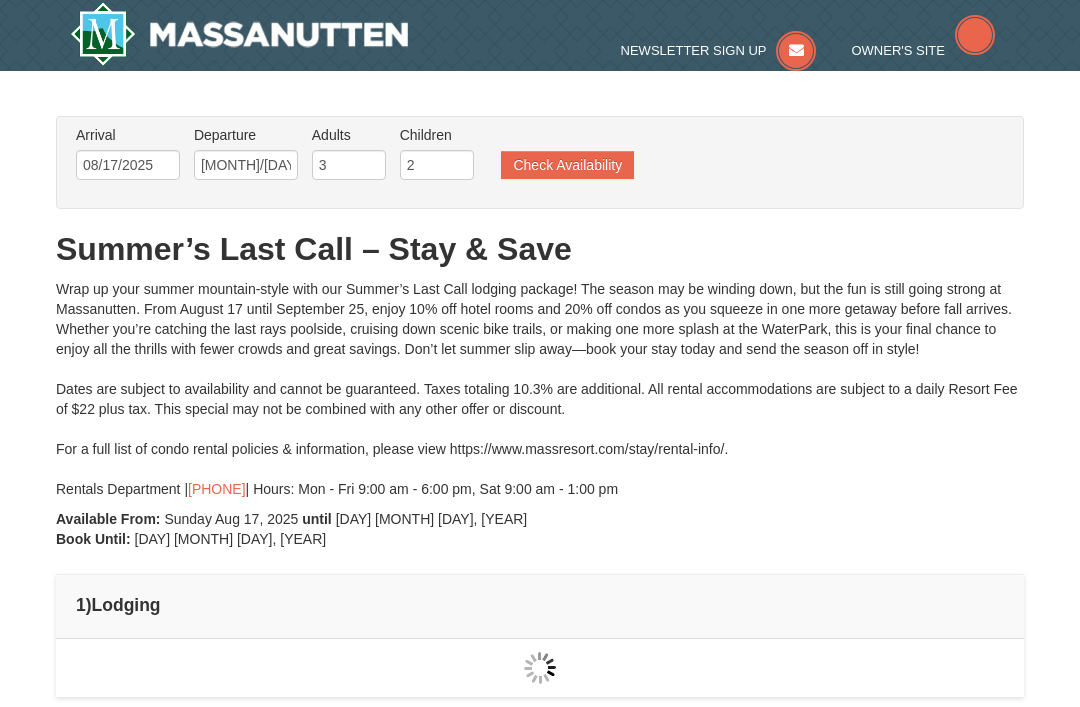 scroll, scrollTop: 0, scrollLeft: 0, axis: both 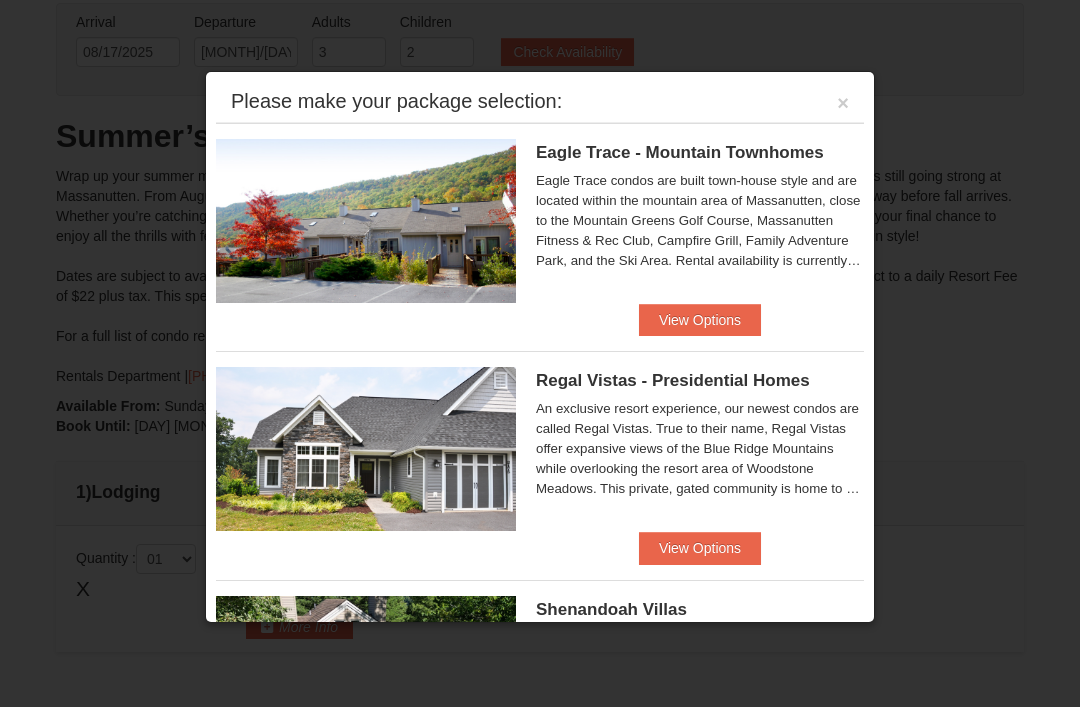 click on "View Options" at bounding box center [700, 320] 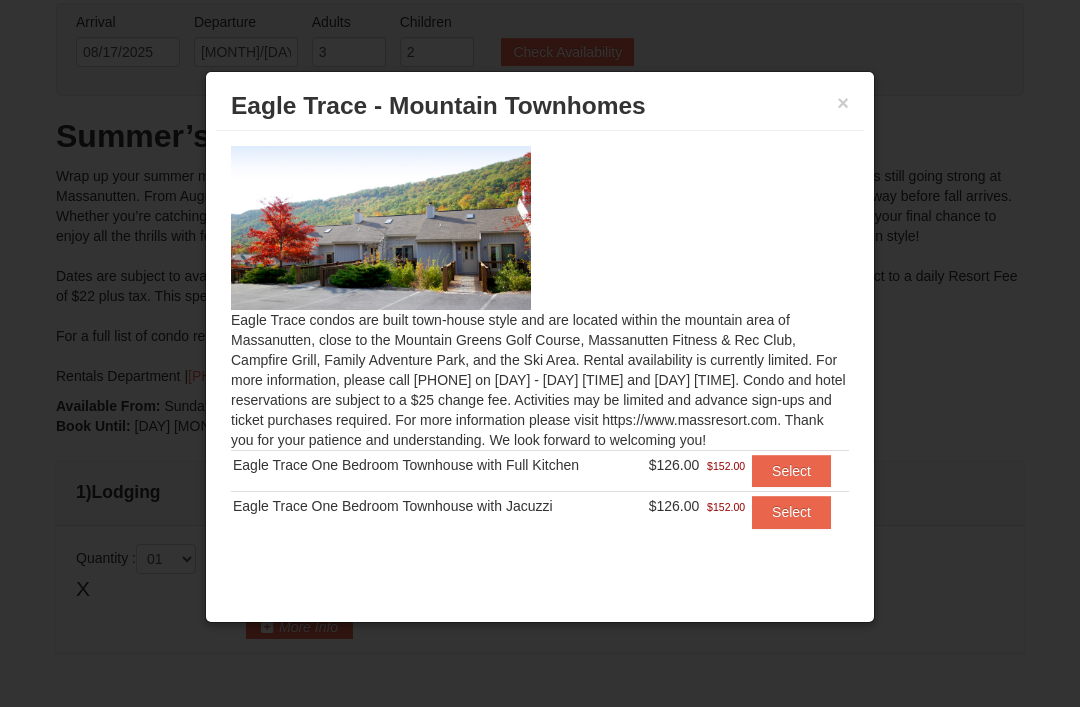 scroll, scrollTop: 0, scrollLeft: 0, axis: both 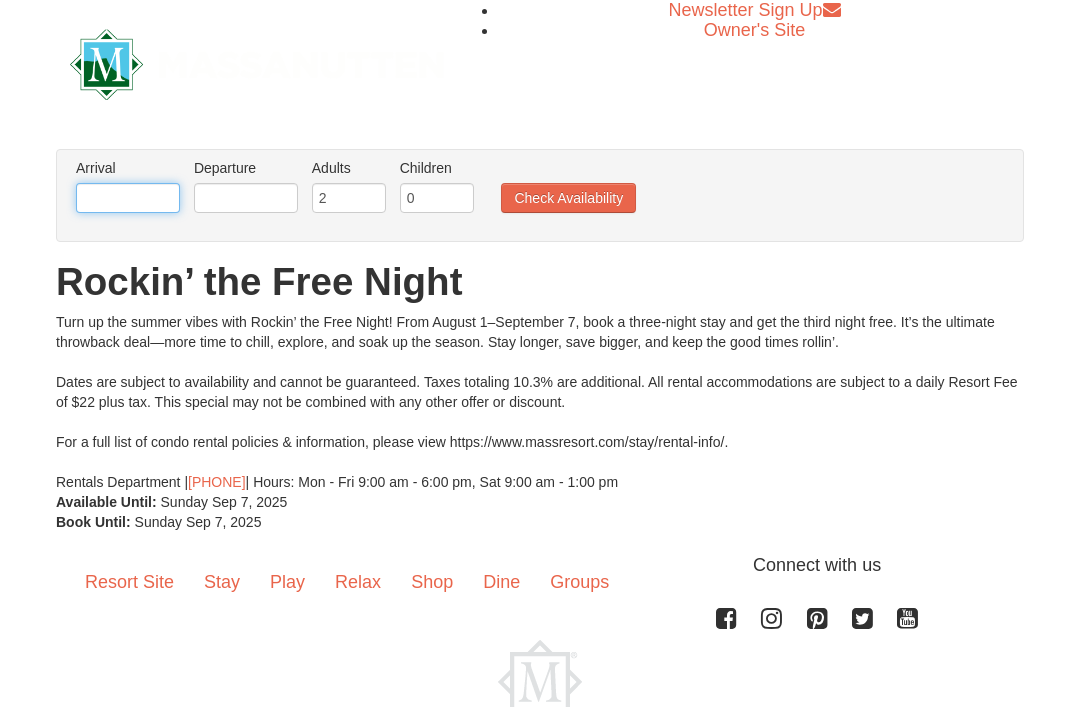 click at bounding box center (128, 198) 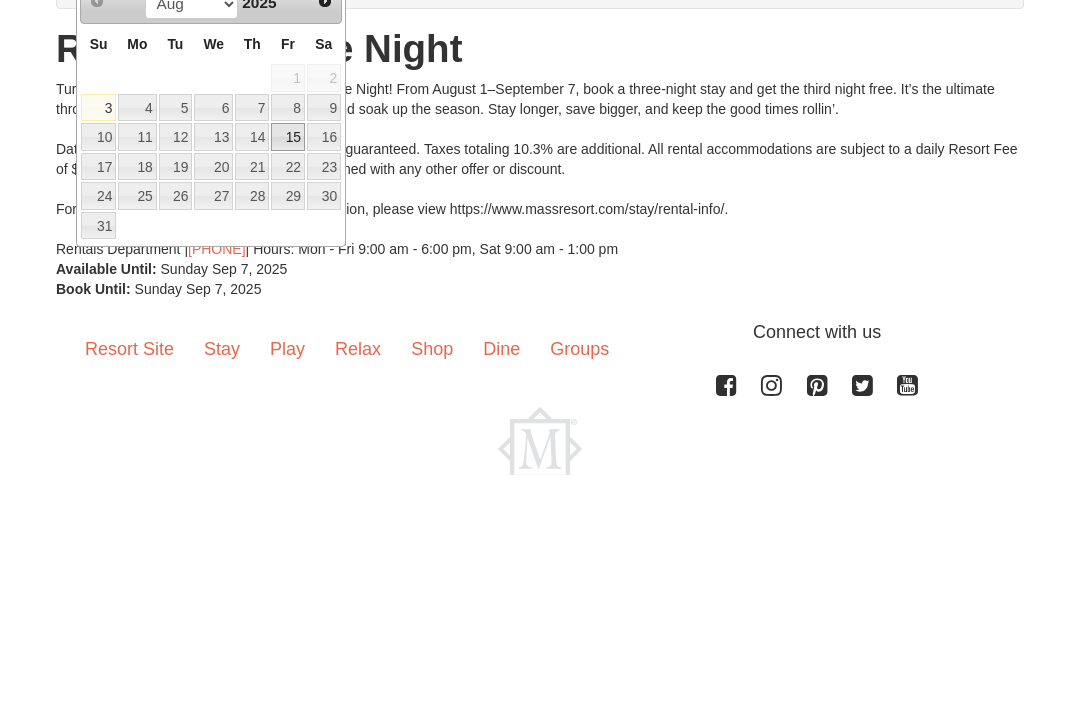 click on "15" at bounding box center [288, 370] 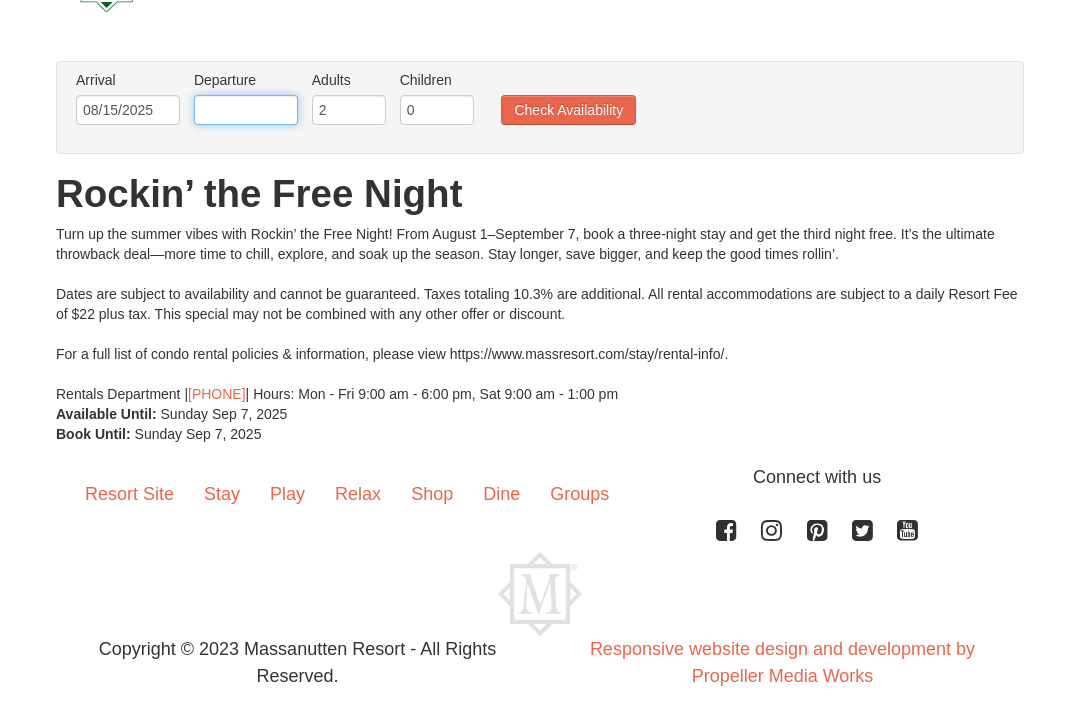 click at bounding box center (246, 110) 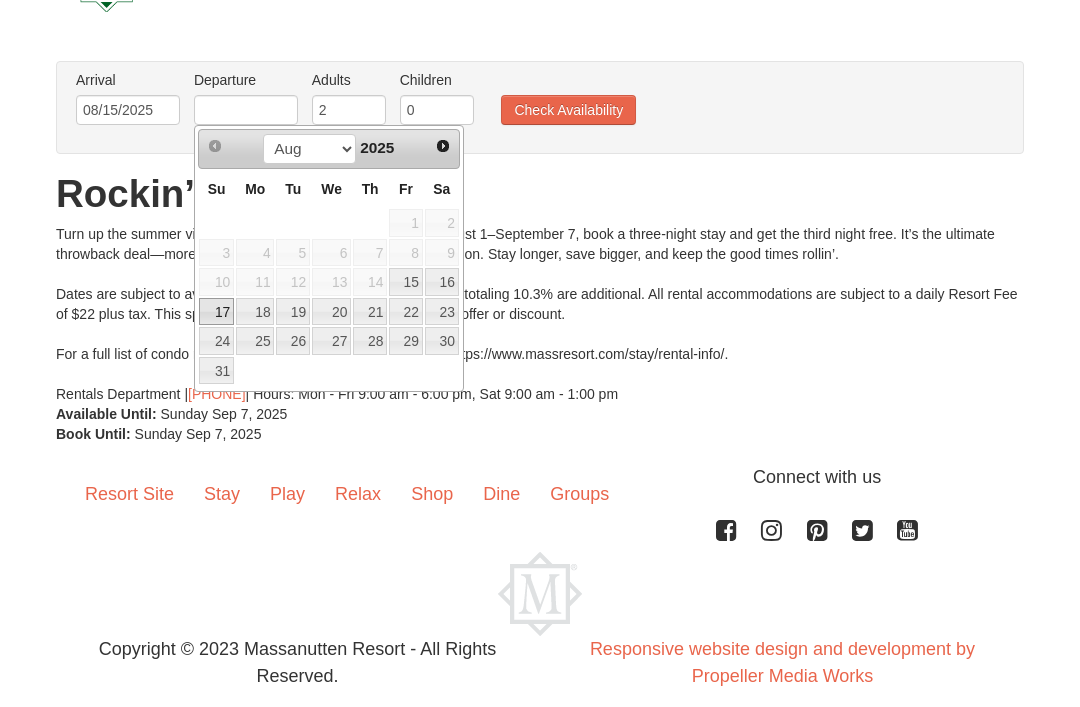 click on "17" at bounding box center [216, 312] 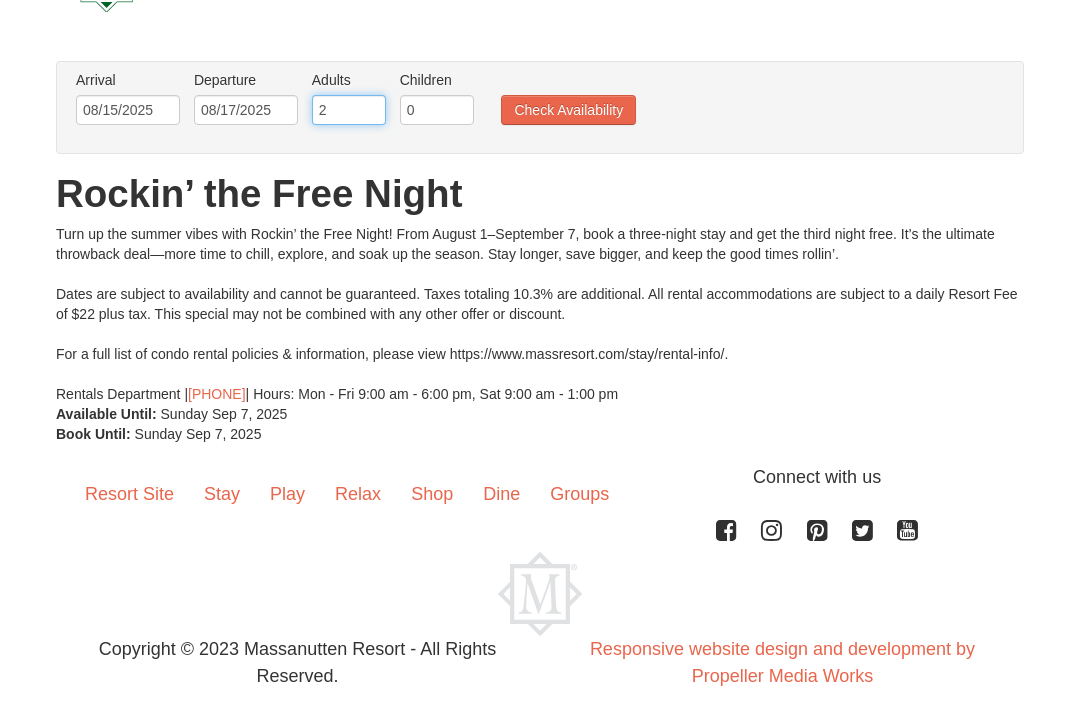 click on "2" at bounding box center (349, 110) 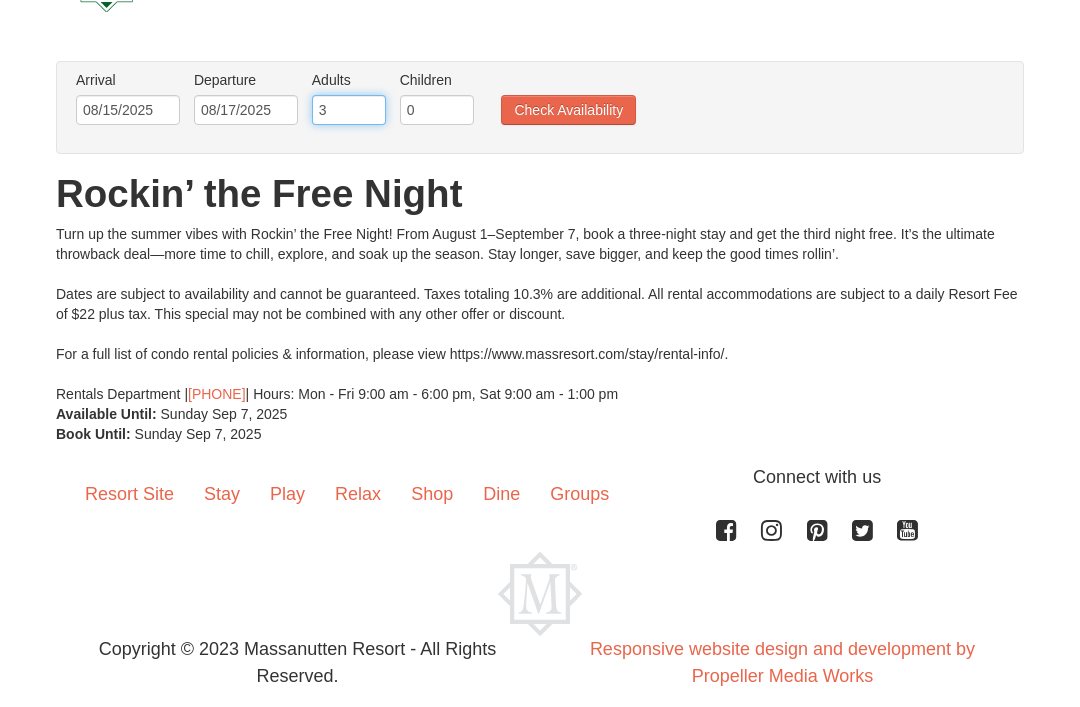 type on "3" 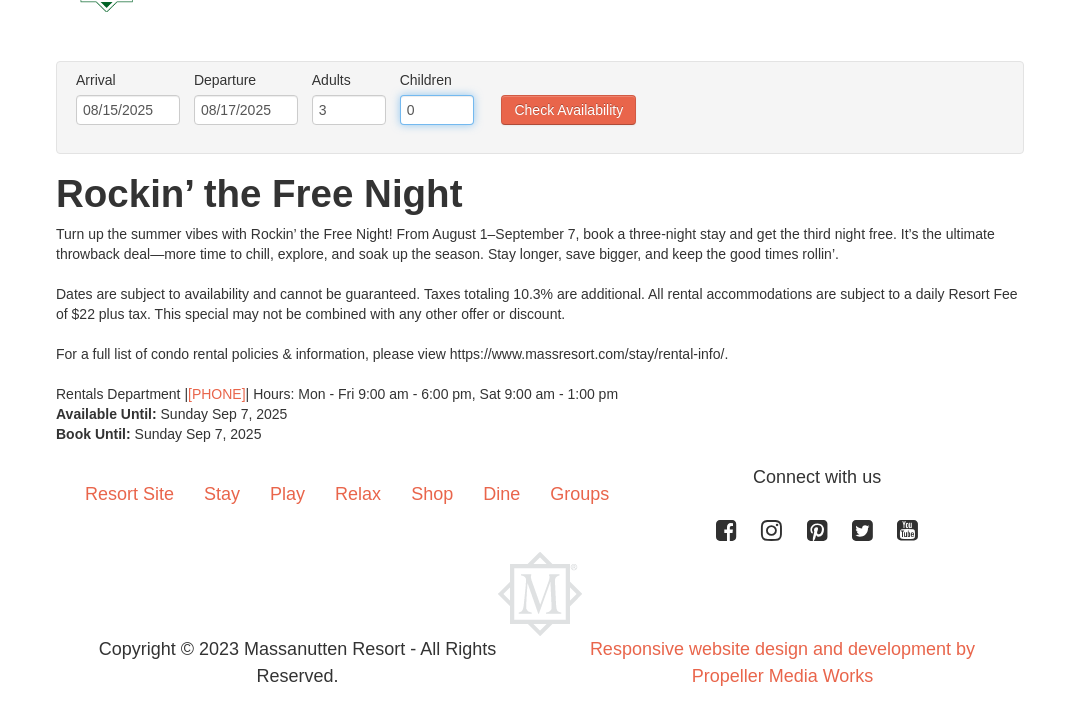 click on "0" at bounding box center (437, 110) 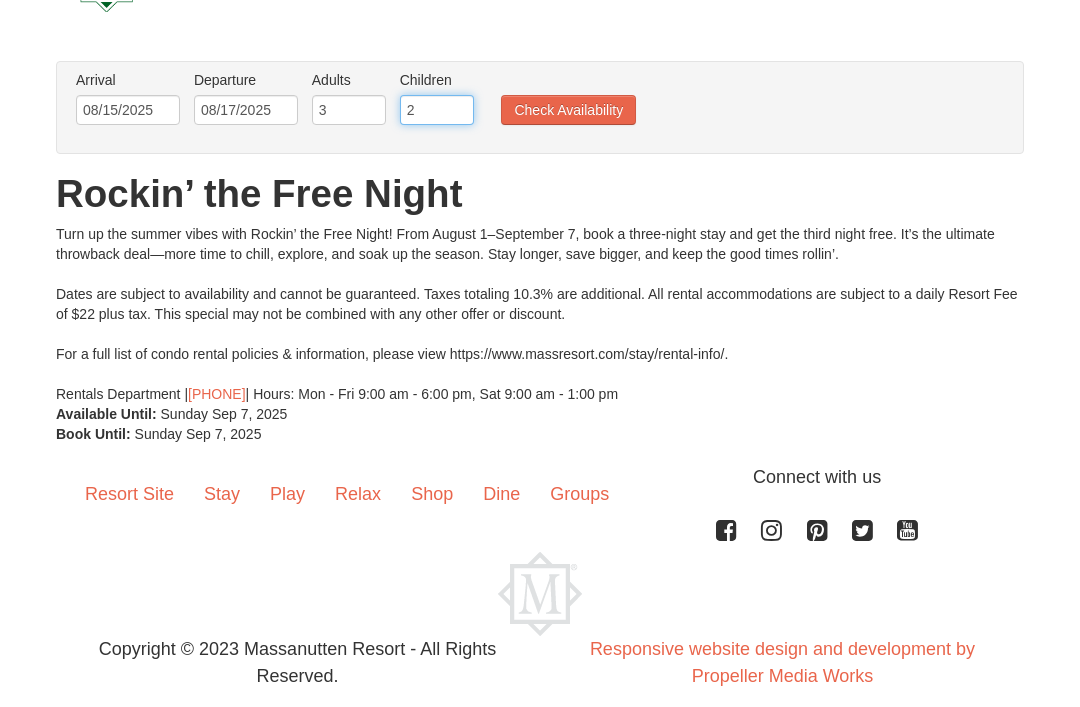 type on "2" 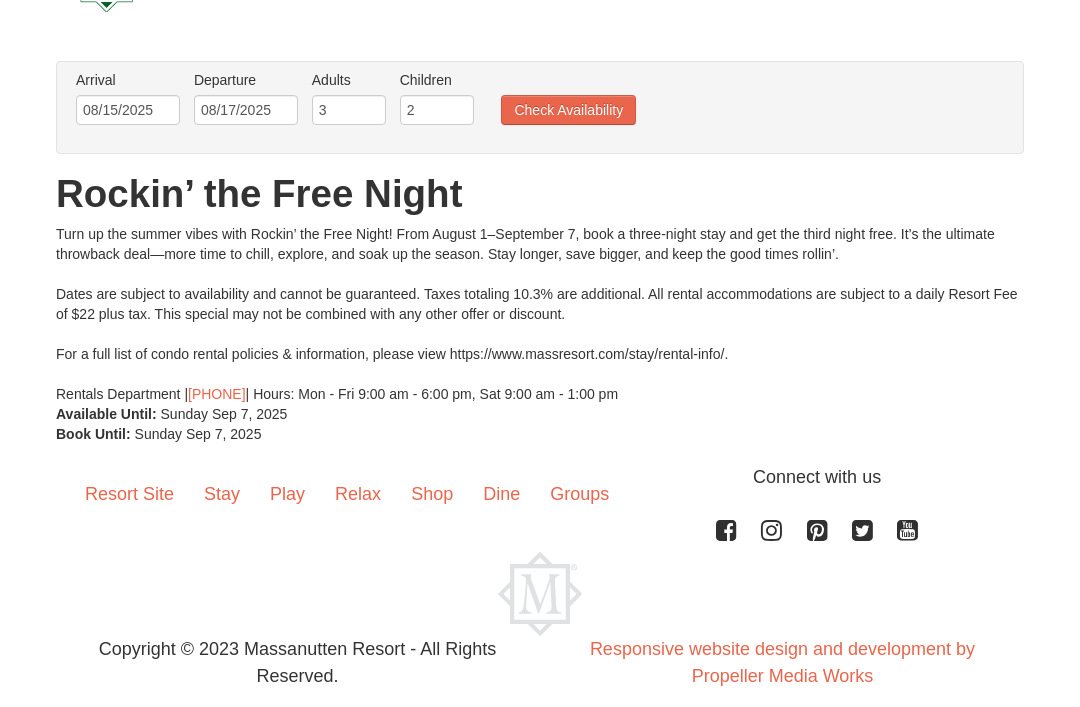 click on "Check Availability" at bounding box center (568, 110) 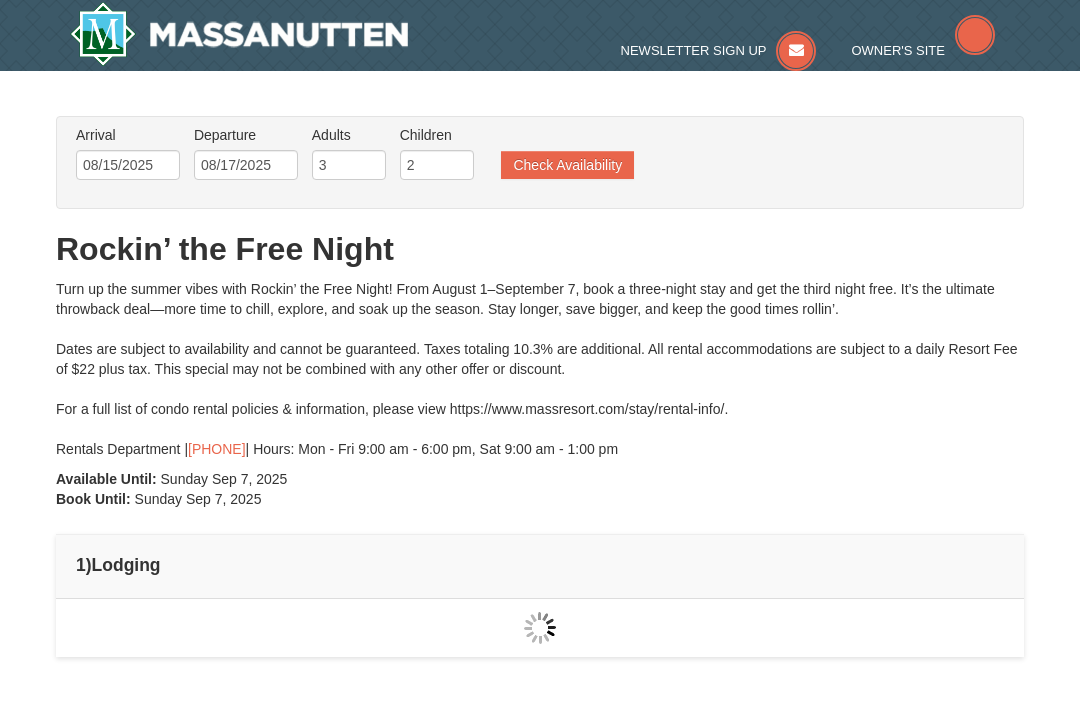 scroll, scrollTop: 93, scrollLeft: 0, axis: vertical 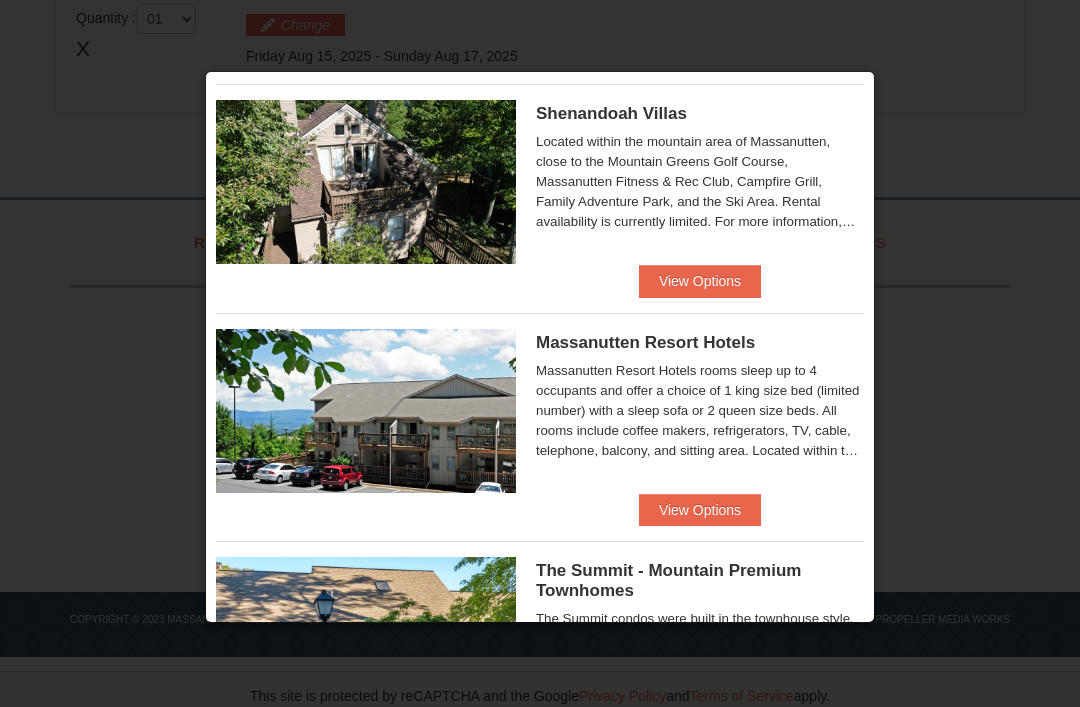 click on "View Options" at bounding box center [700, 510] 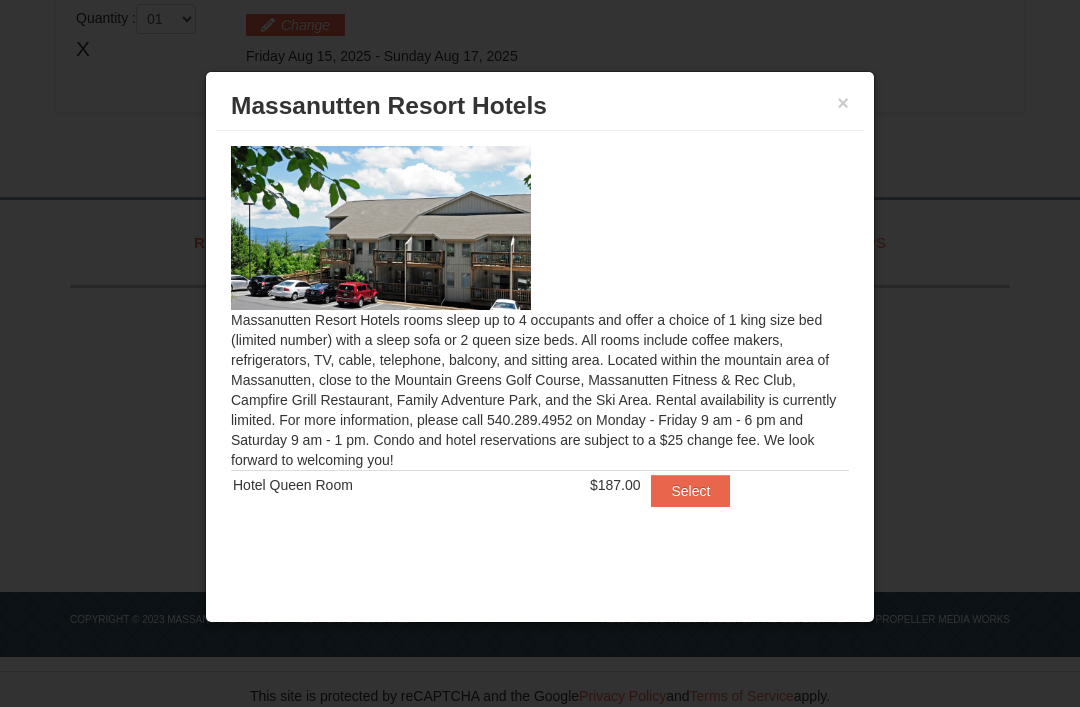 click on "Select" at bounding box center (690, 491) 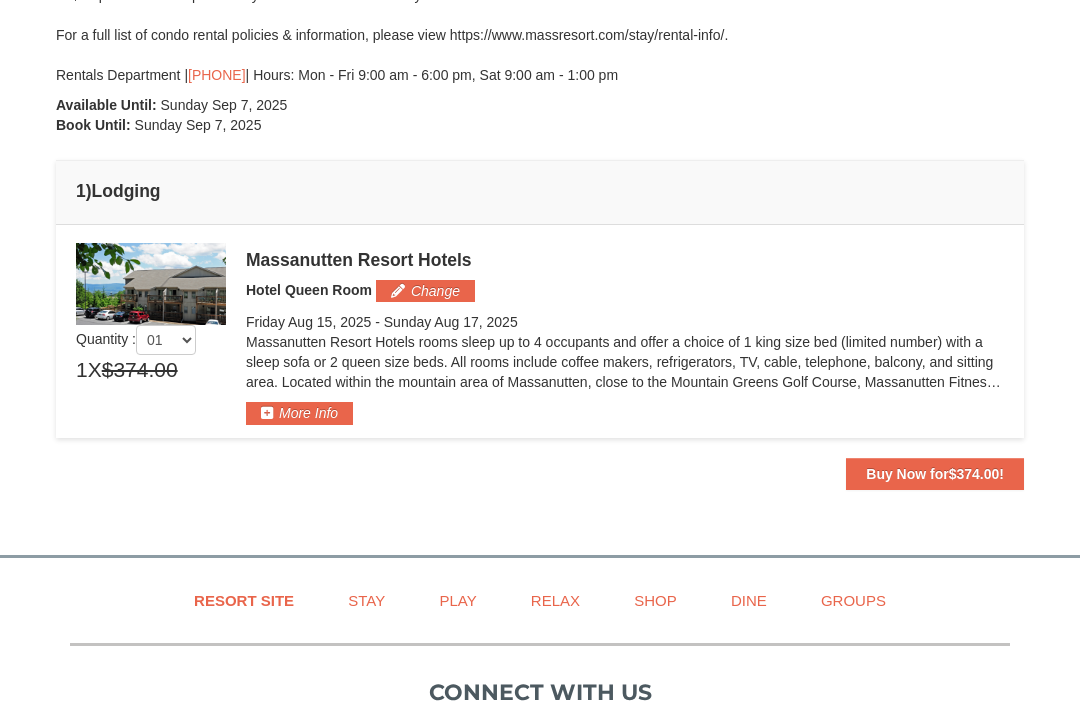 scroll, scrollTop: 373, scrollLeft: 0, axis: vertical 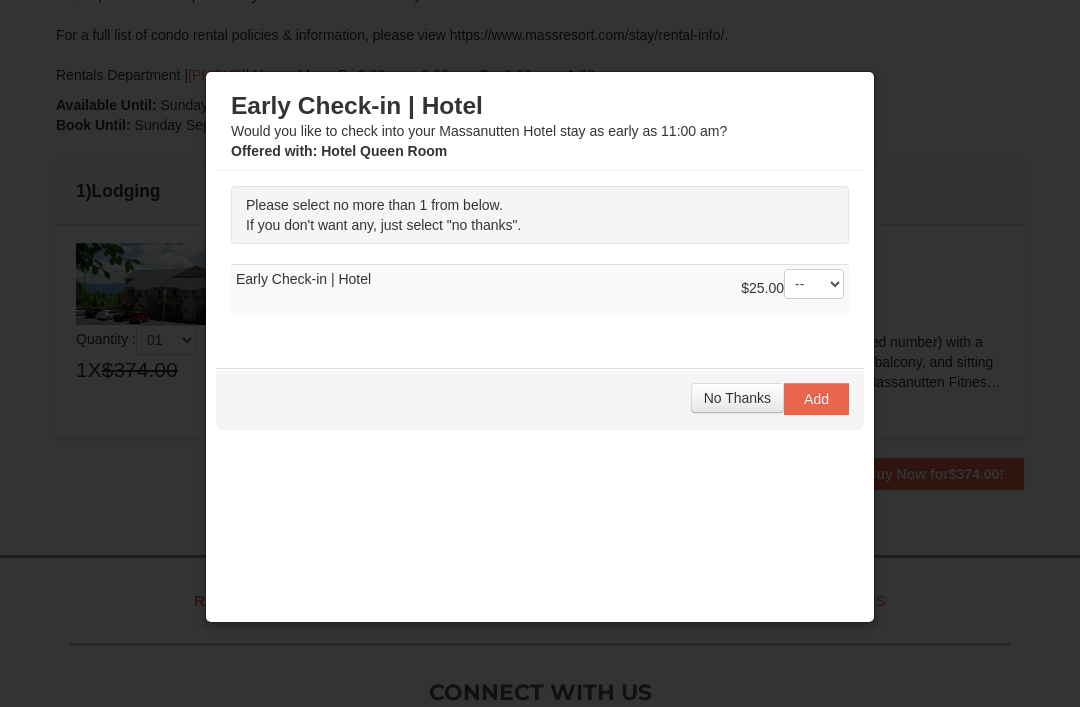 click on "No Thanks" at bounding box center [737, 398] 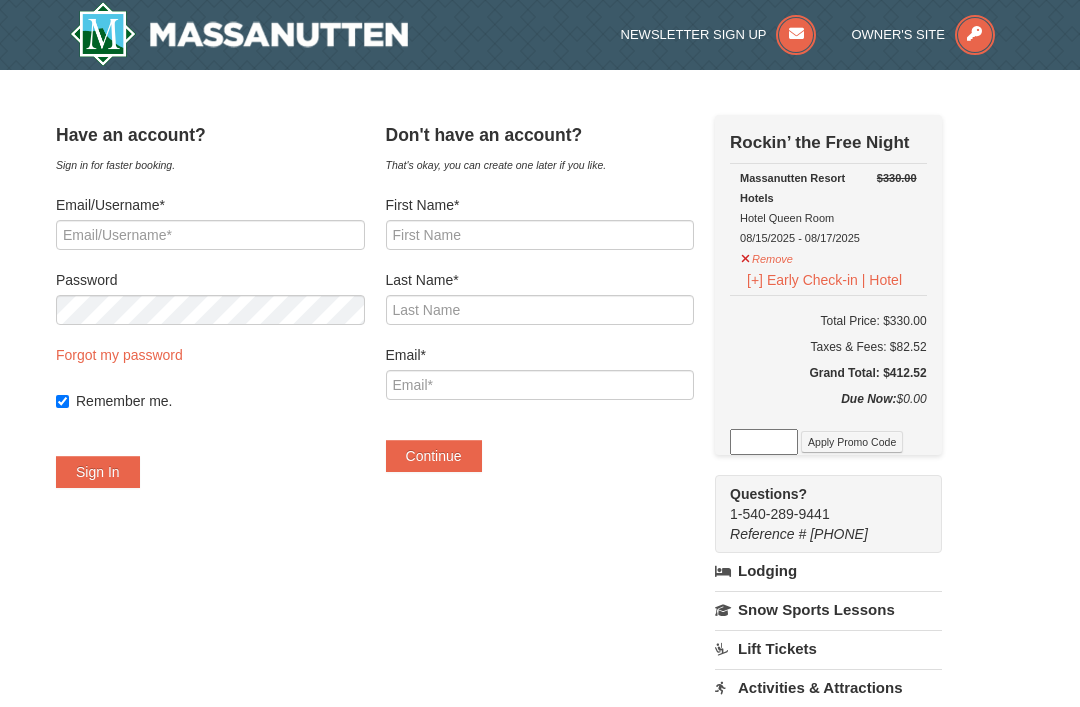 scroll, scrollTop: 0, scrollLeft: 0, axis: both 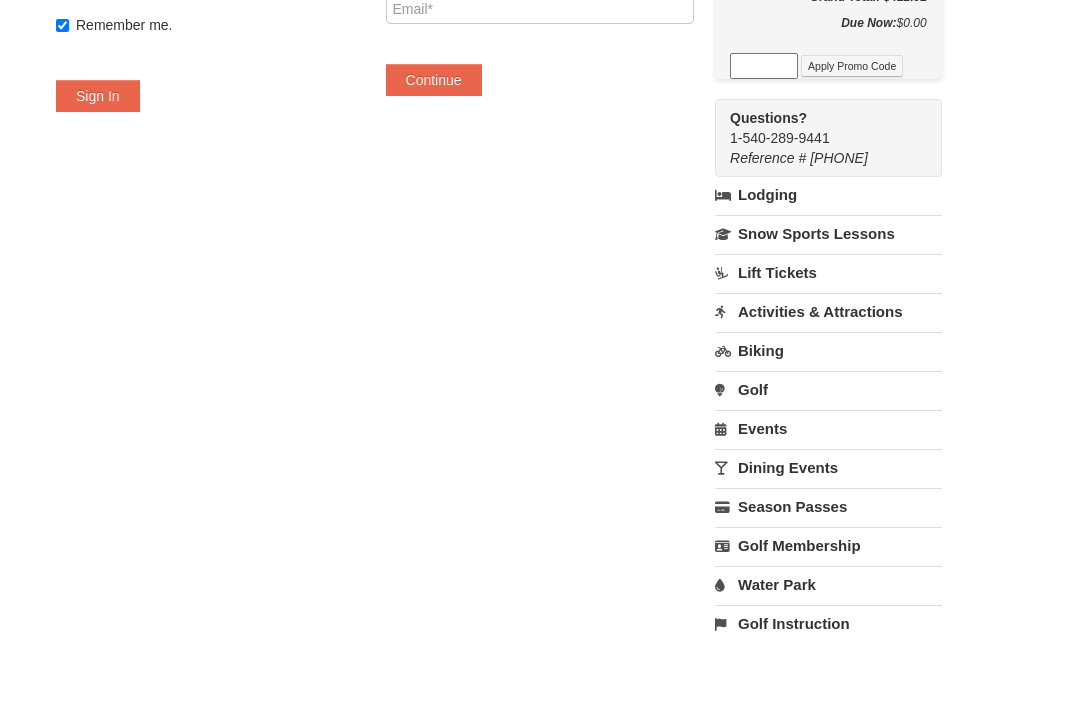 click on "Water Park" at bounding box center [828, 585] 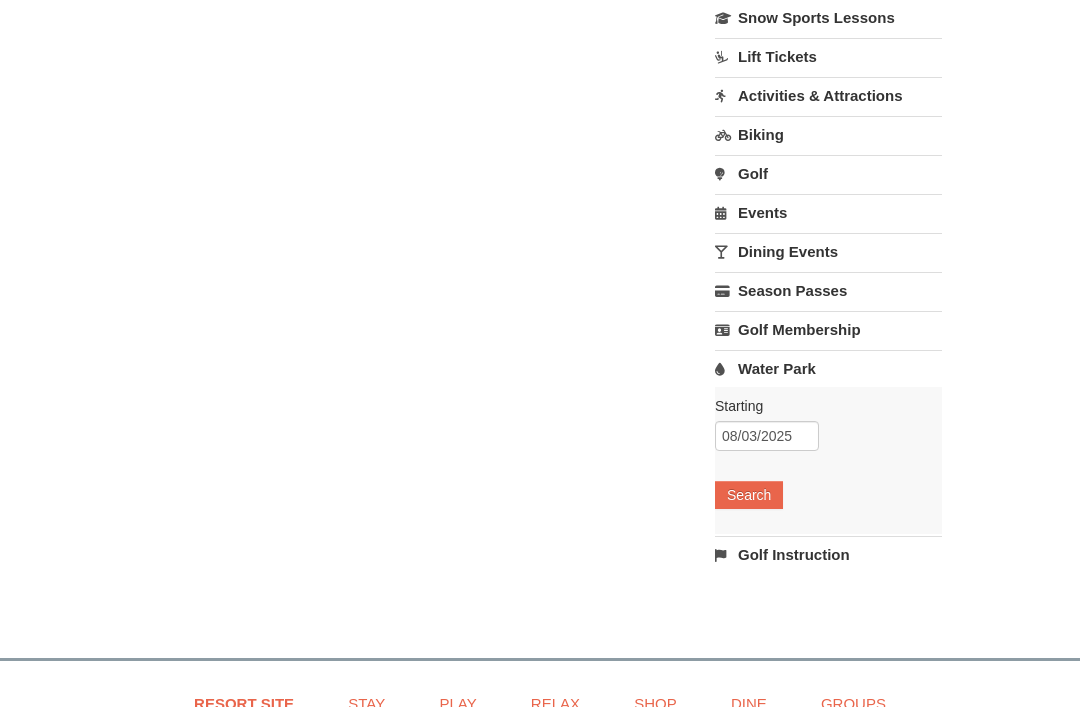 scroll, scrollTop: 606, scrollLeft: 0, axis: vertical 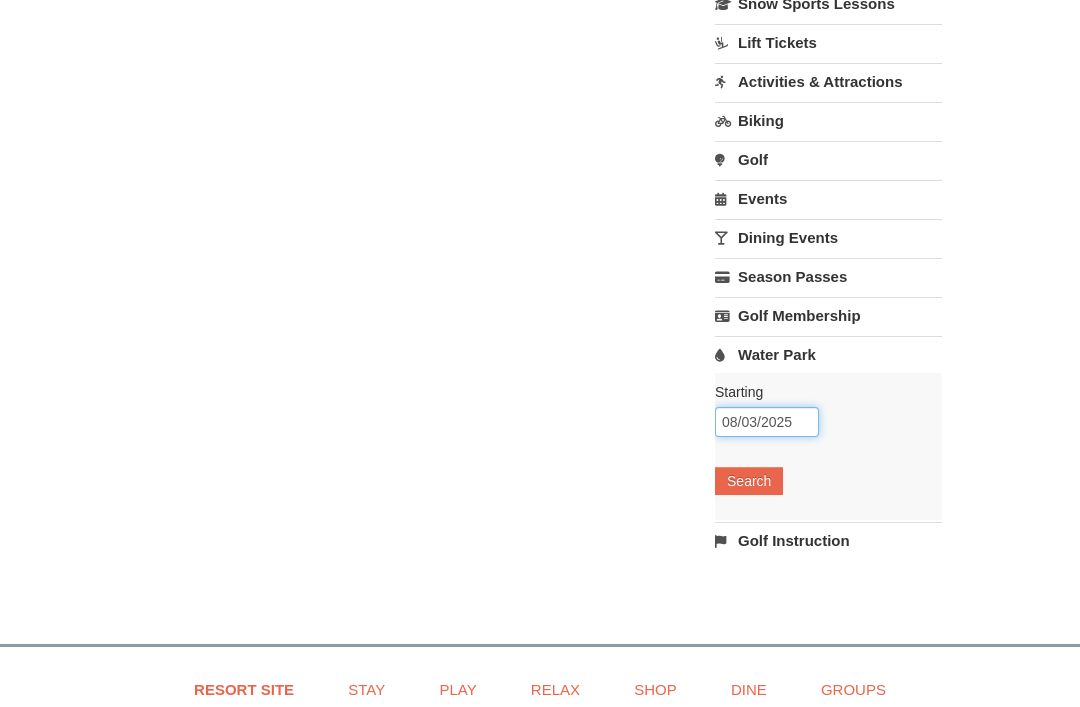 click on "08/03/2025" at bounding box center [767, 422] 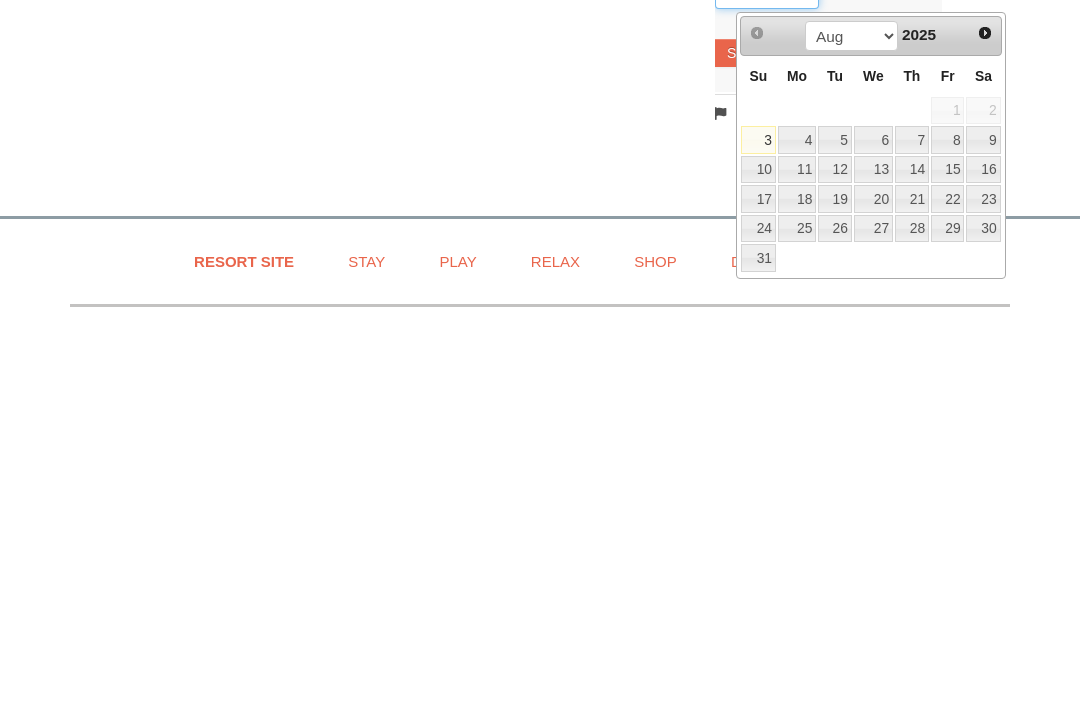 scroll, scrollTop: 686, scrollLeft: 0, axis: vertical 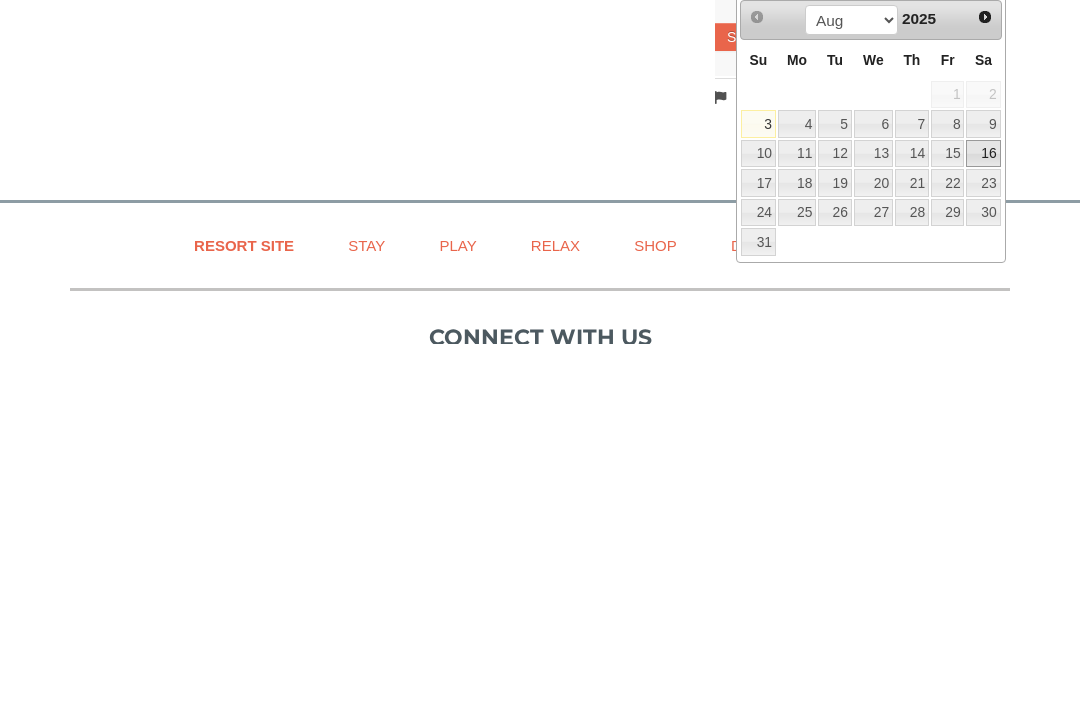 click on "16" at bounding box center (983, 518) 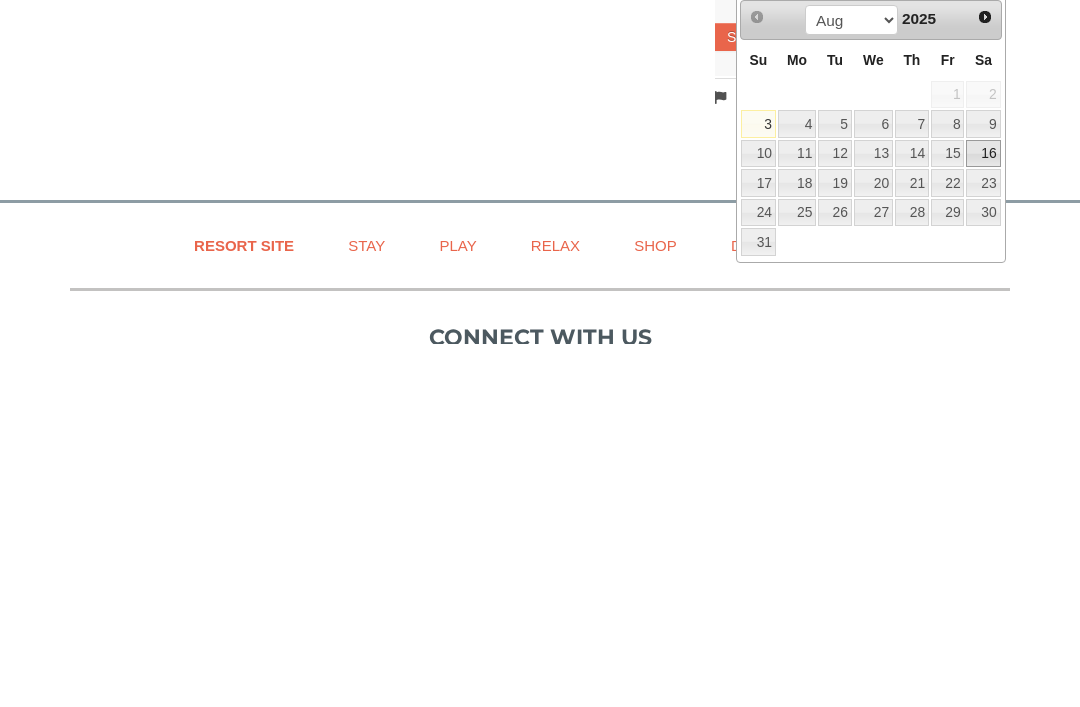 type on "08/16/2025" 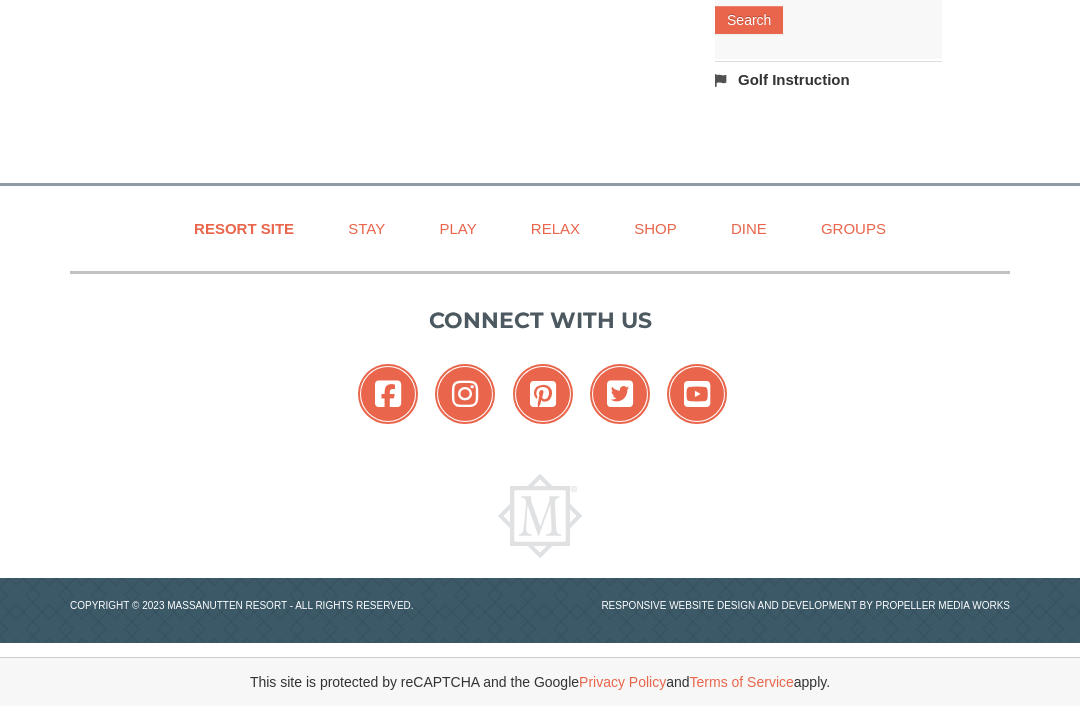 scroll, scrollTop: 1069, scrollLeft: 0, axis: vertical 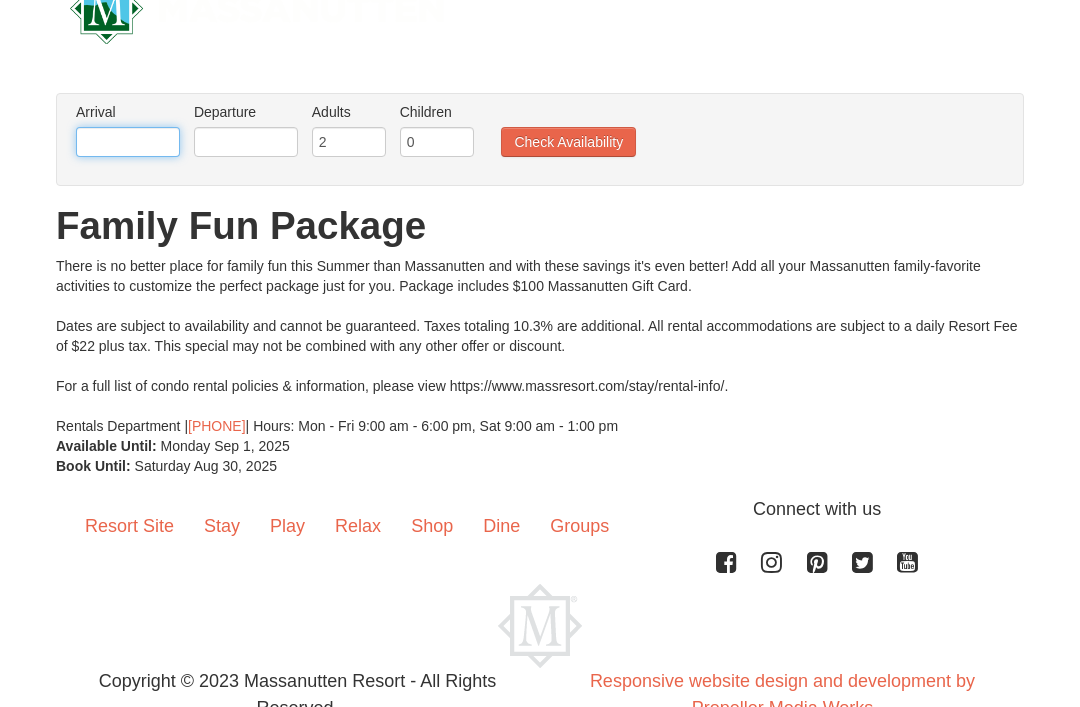 click at bounding box center (128, 142) 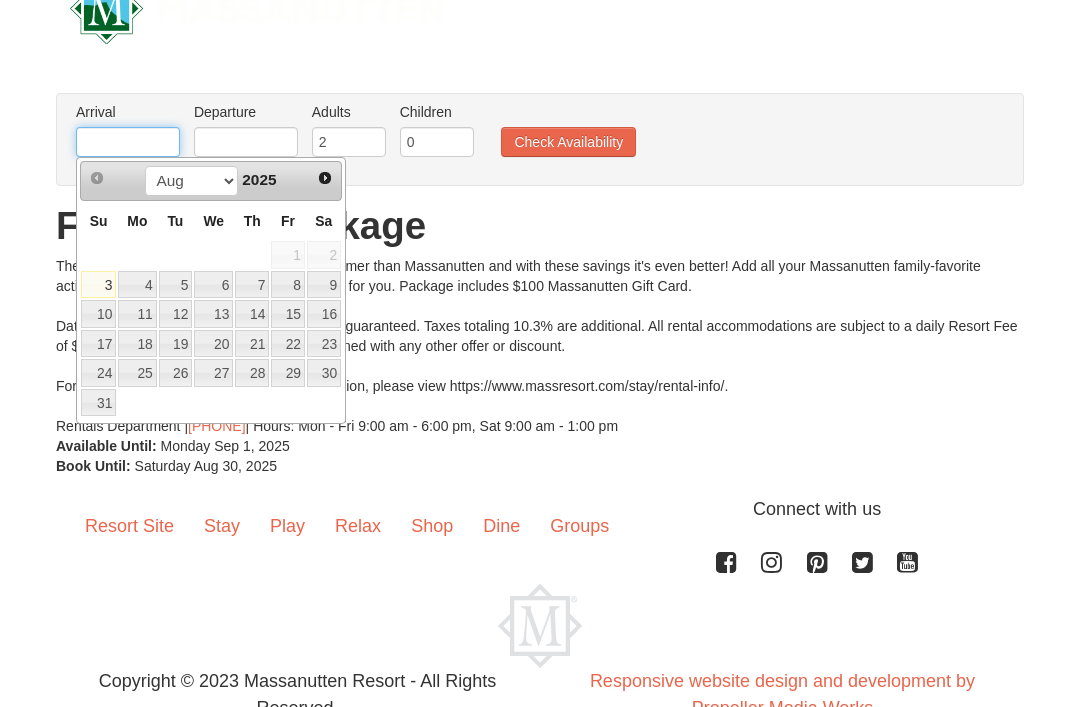 scroll, scrollTop: 55, scrollLeft: 0, axis: vertical 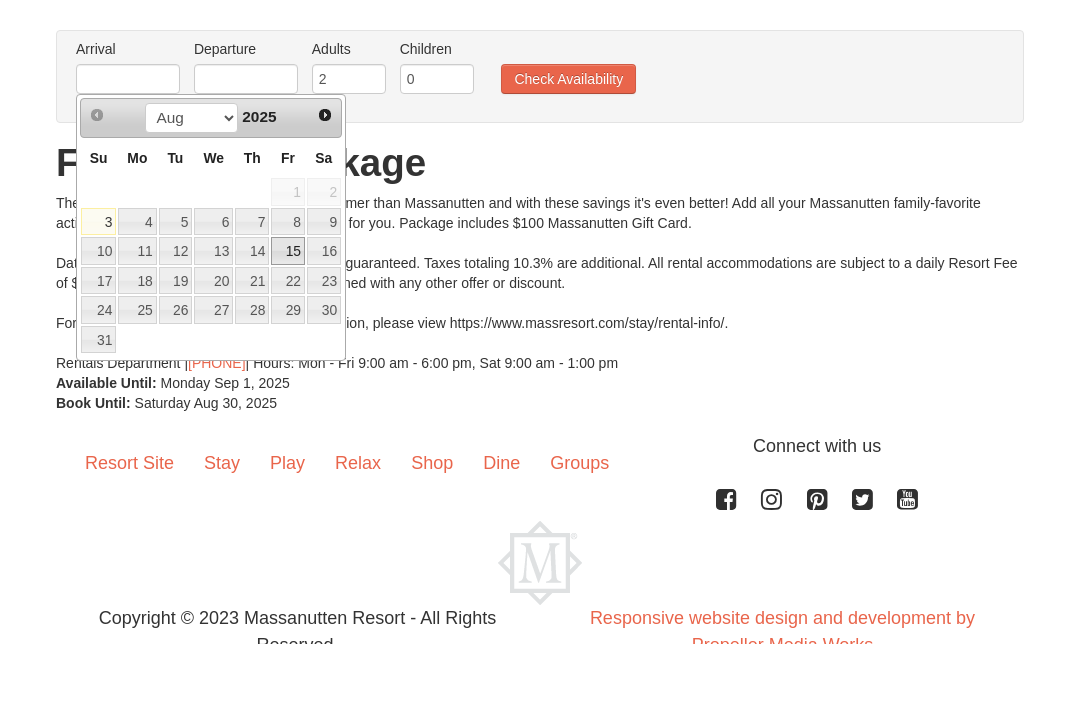 click on "15" at bounding box center (288, 315) 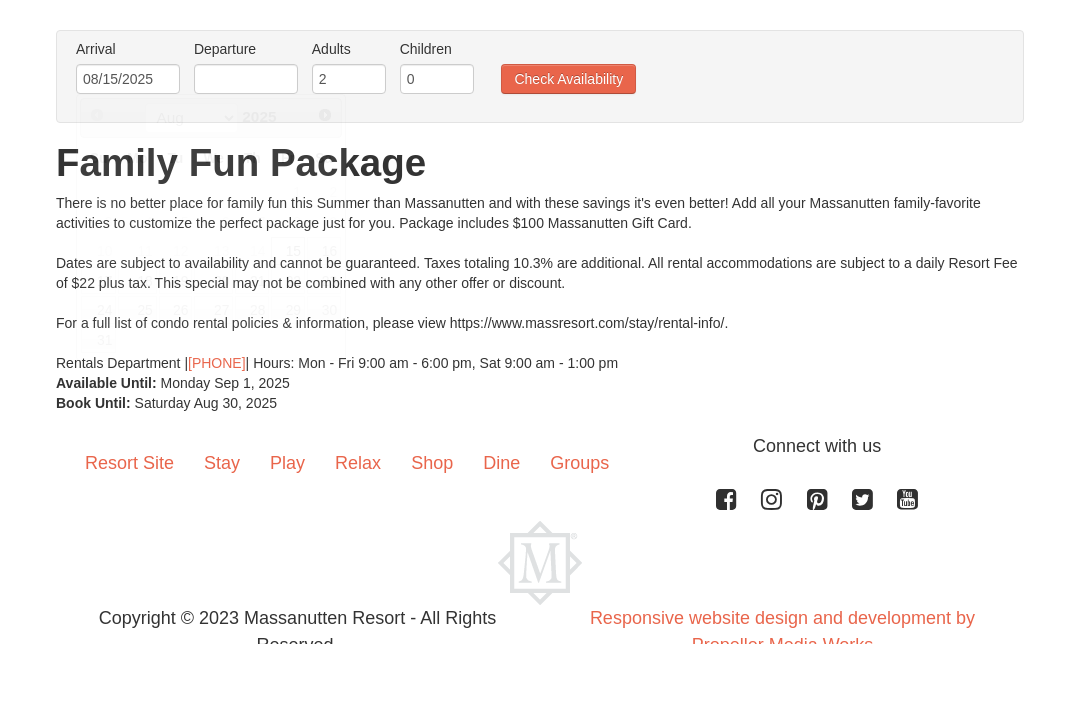 scroll, scrollTop: 88, scrollLeft: 0, axis: vertical 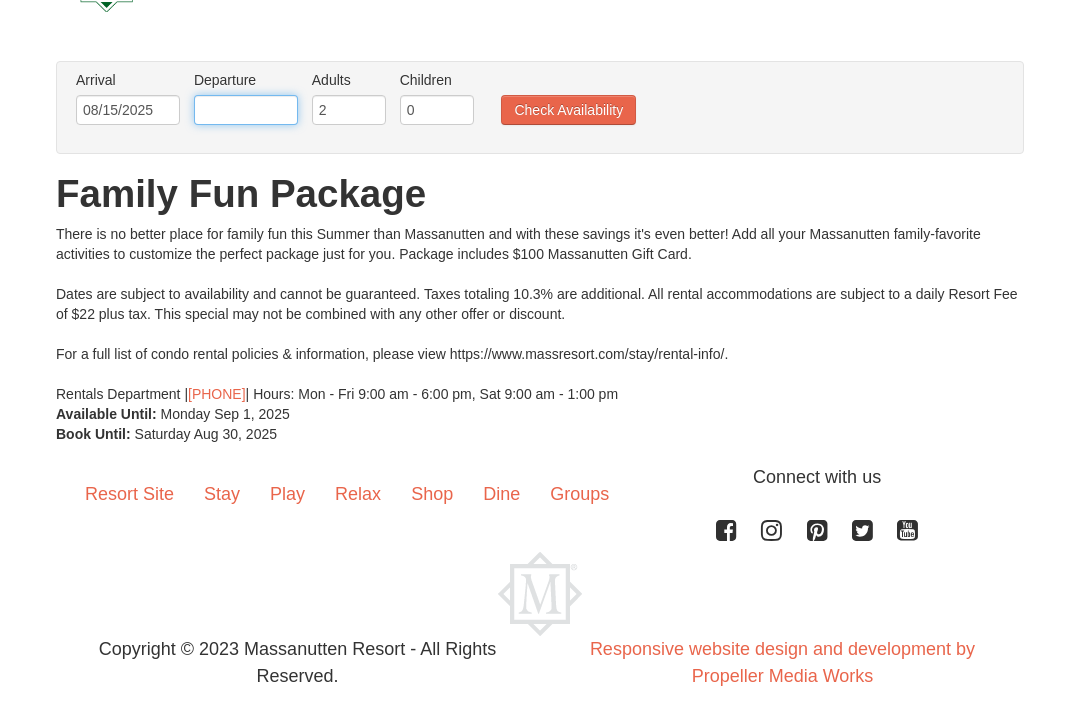 click at bounding box center (246, 110) 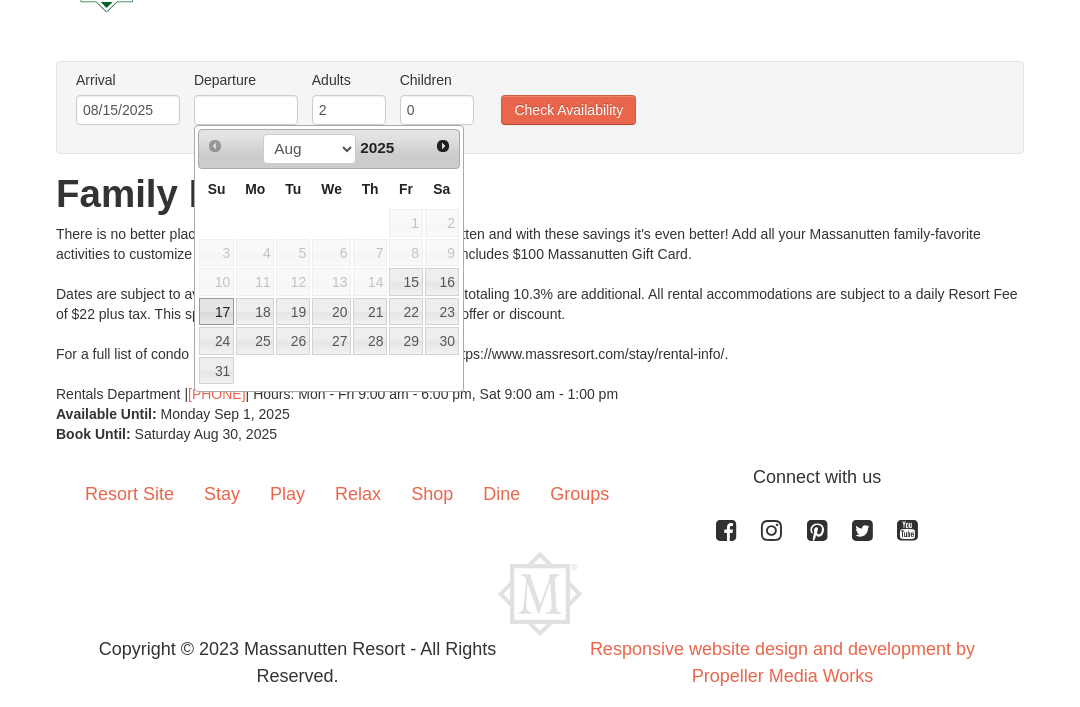 click on "17" at bounding box center (216, 312) 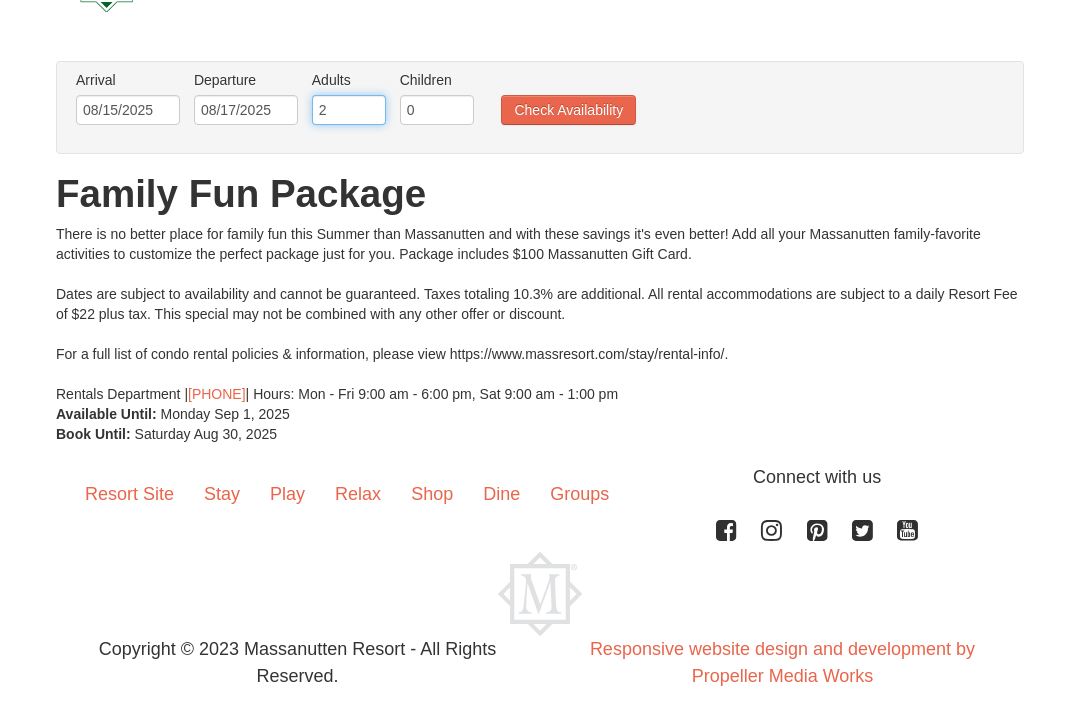 click on "2" at bounding box center (349, 110) 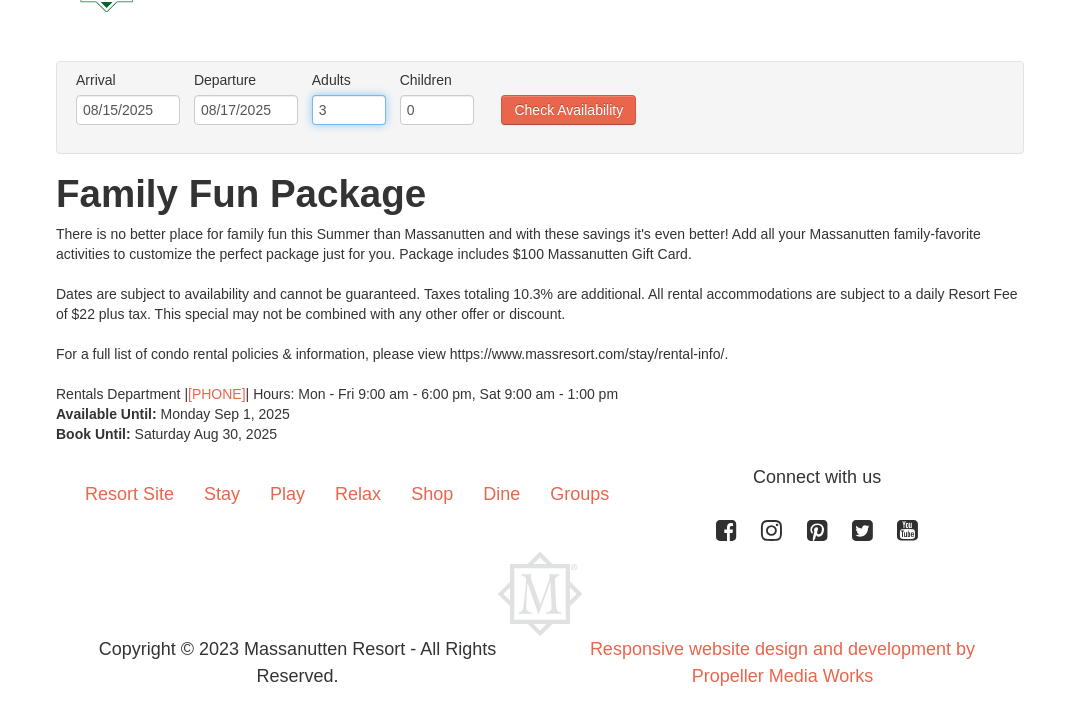 type on "3" 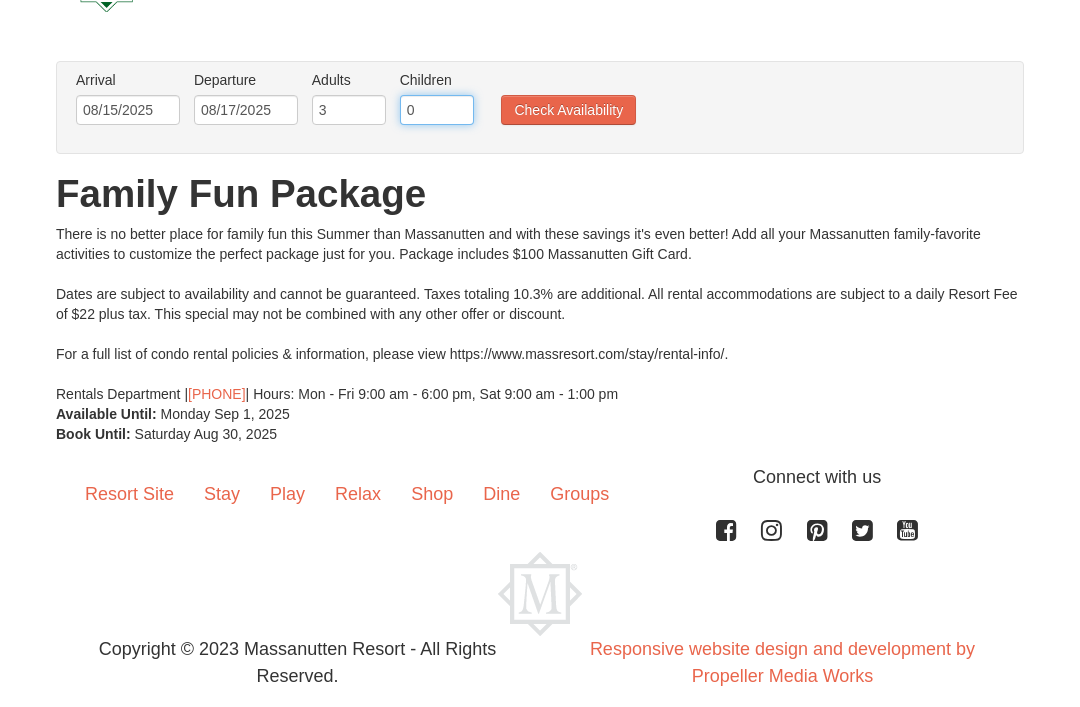 click on "0" at bounding box center (437, 110) 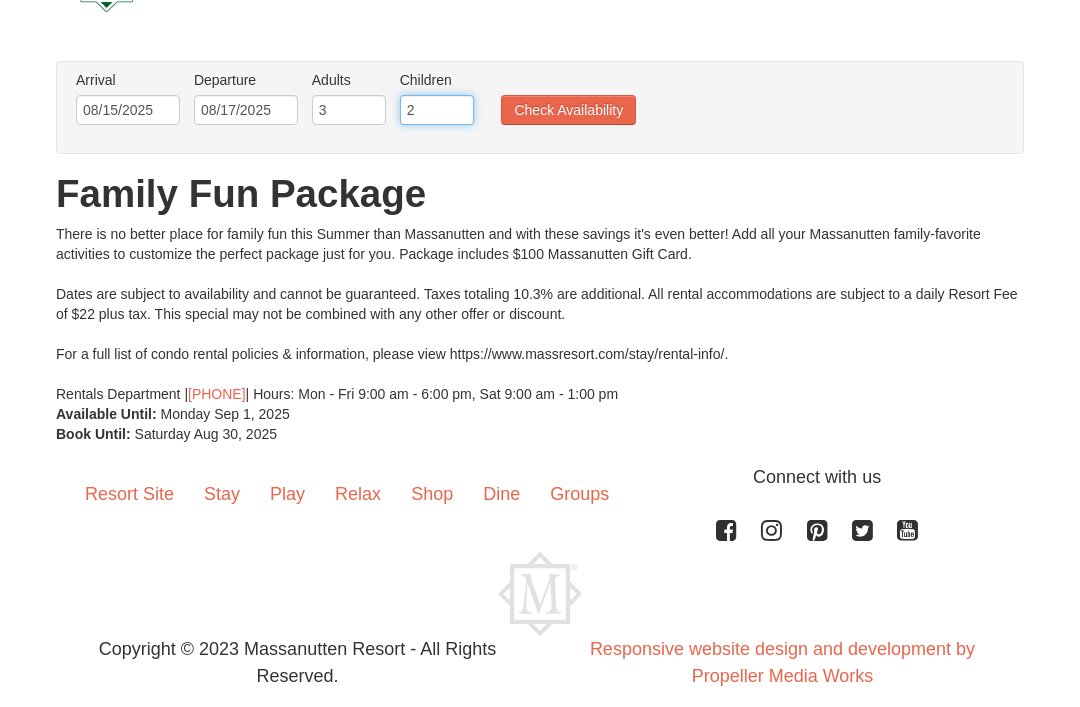 type on "2" 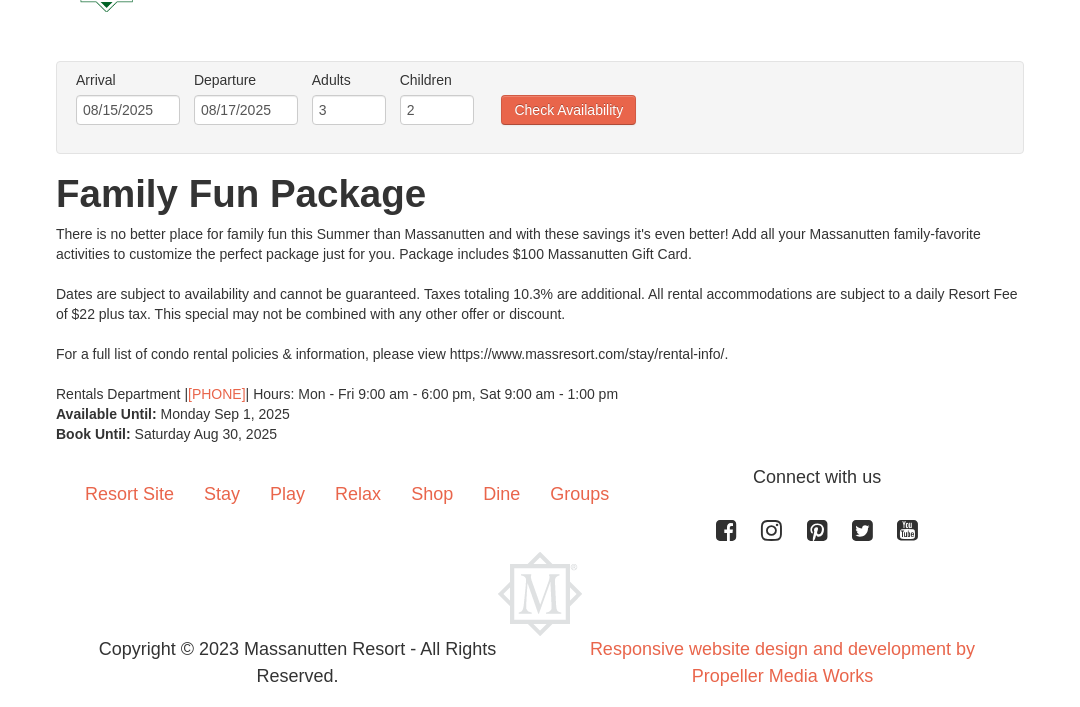 click on "Check Availability" at bounding box center [568, 110] 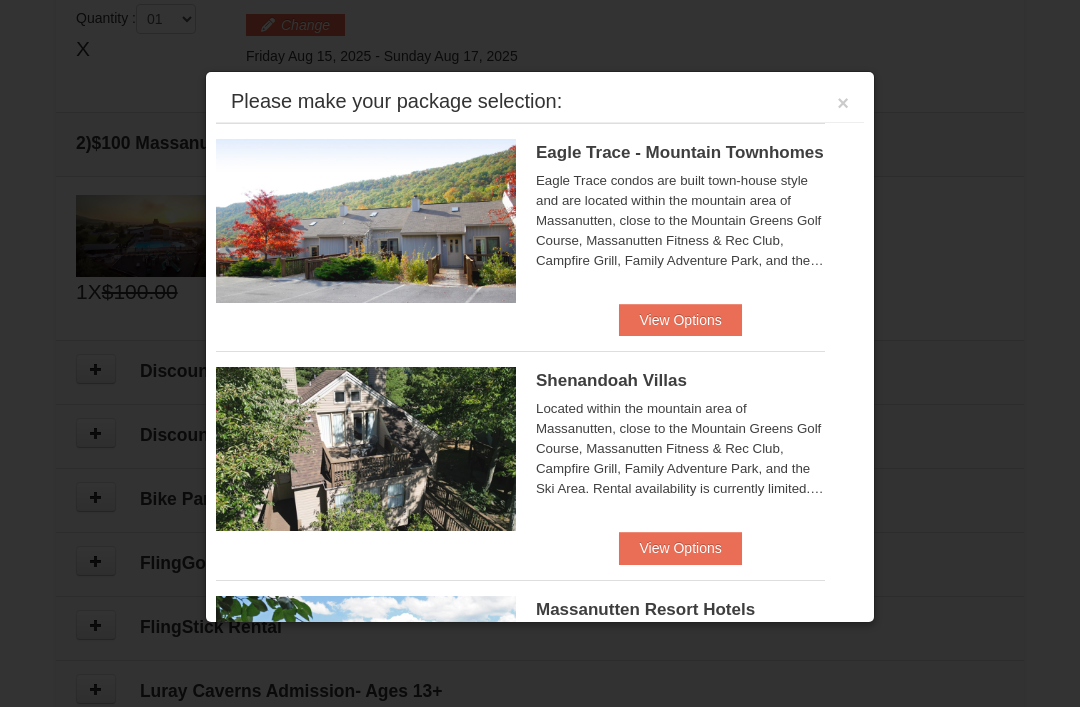scroll, scrollTop: 612, scrollLeft: 0, axis: vertical 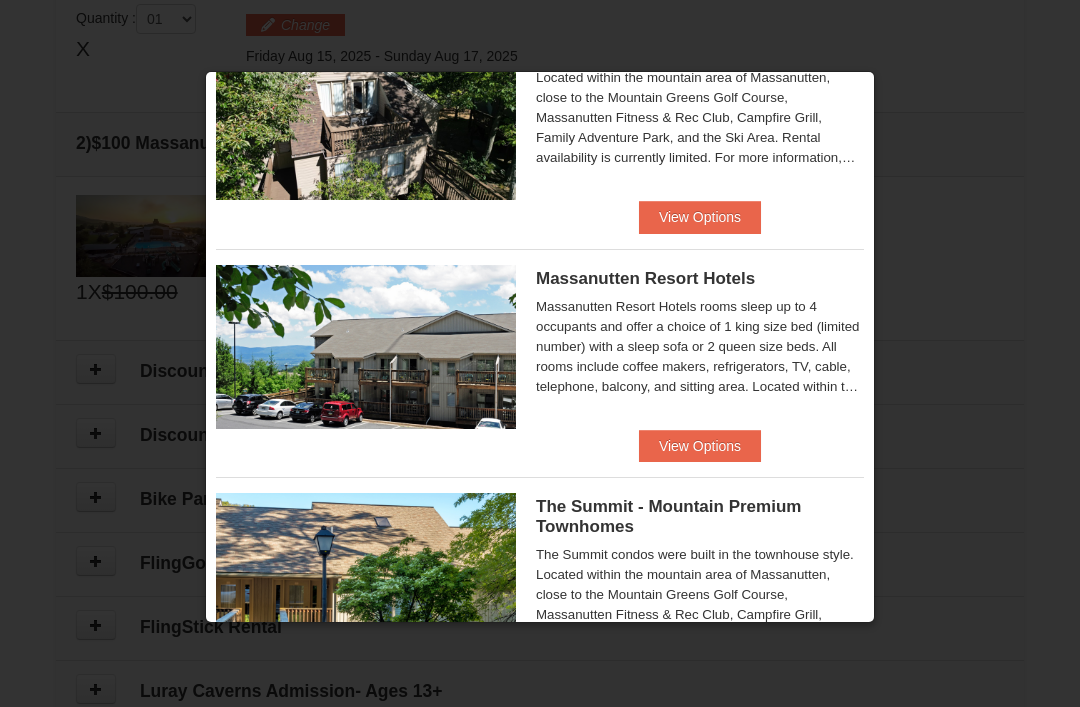 click on "View Options" at bounding box center (700, 446) 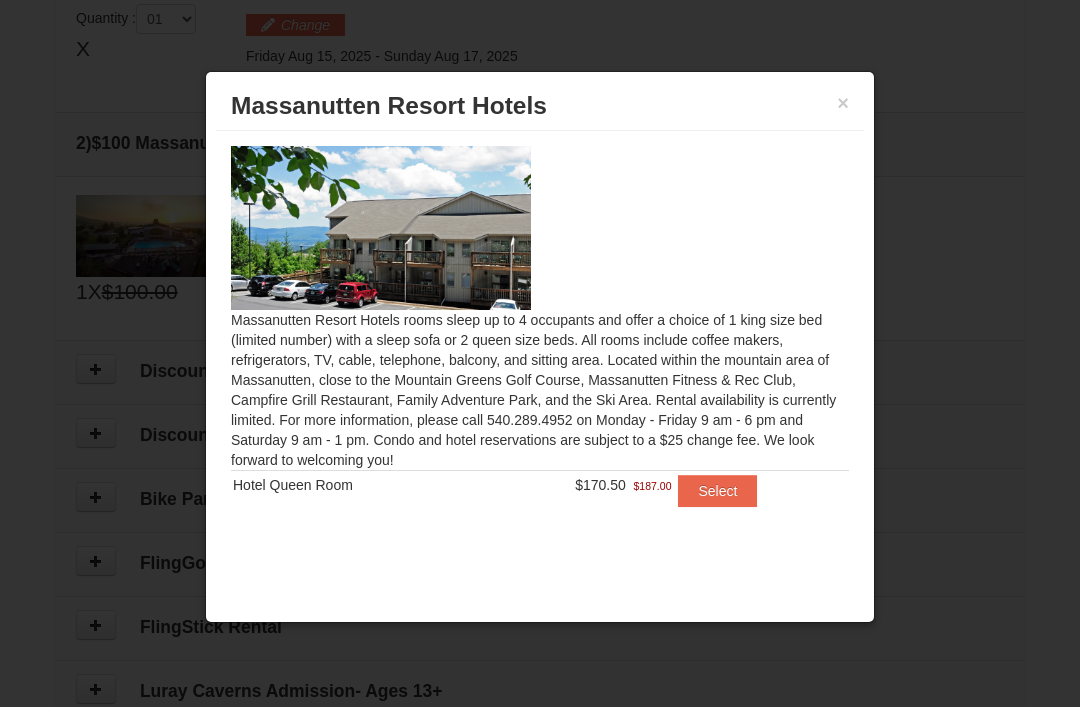 click on "Select" at bounding box center (717, 491) 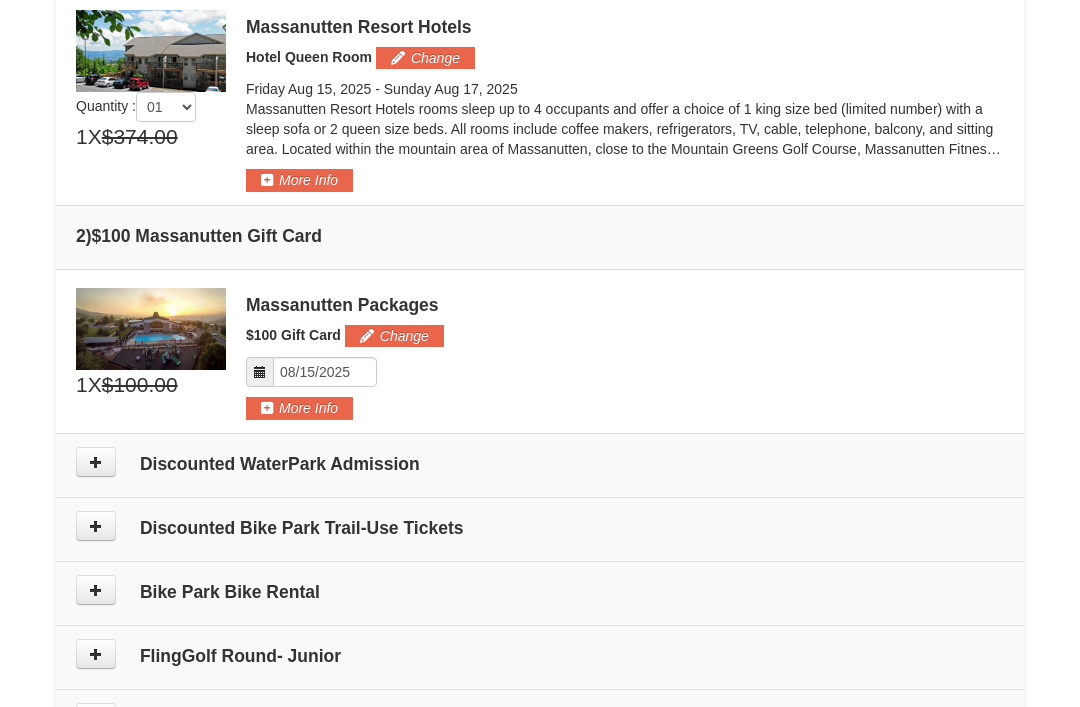 scroll, scrollTop: 597, scrollLeft: 0, axis: vertical 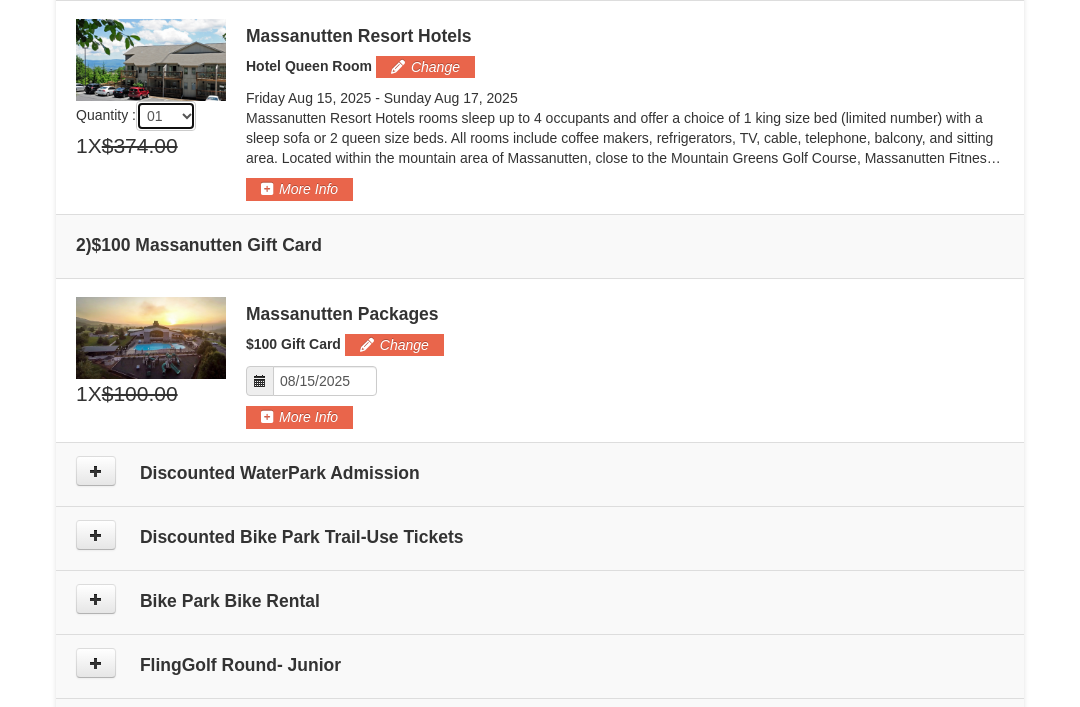 click on "01
02
03
04
05" at bounding box center (166, 116) 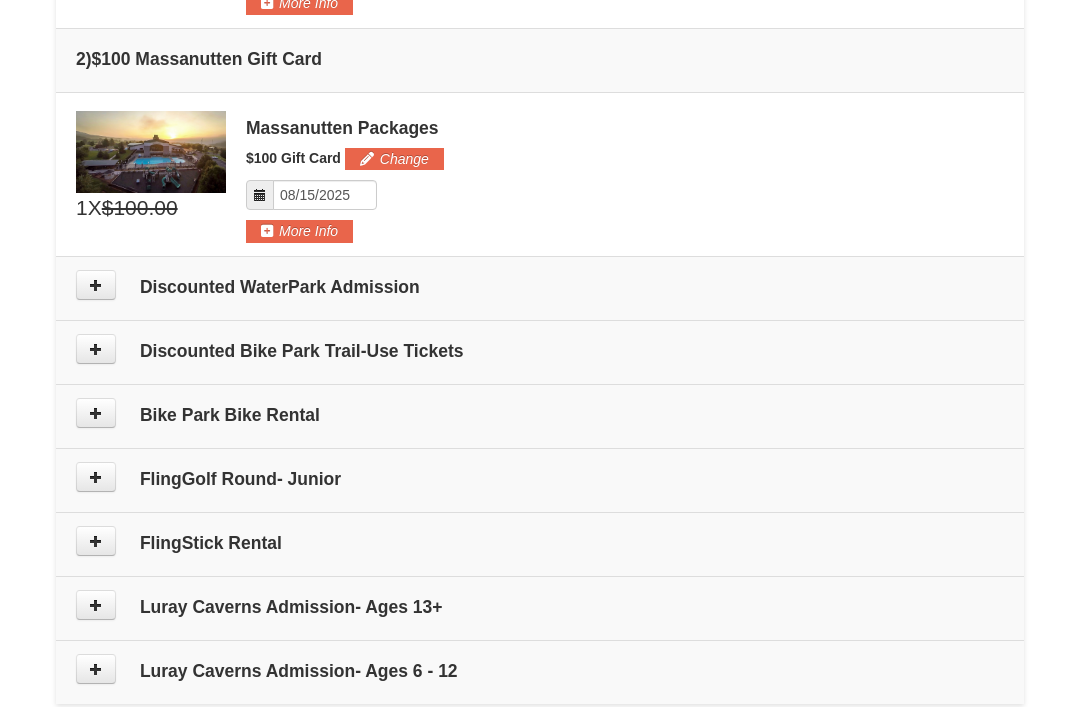 scroll, scrollTop: 786, scrollLeft: 0, axis: vertical 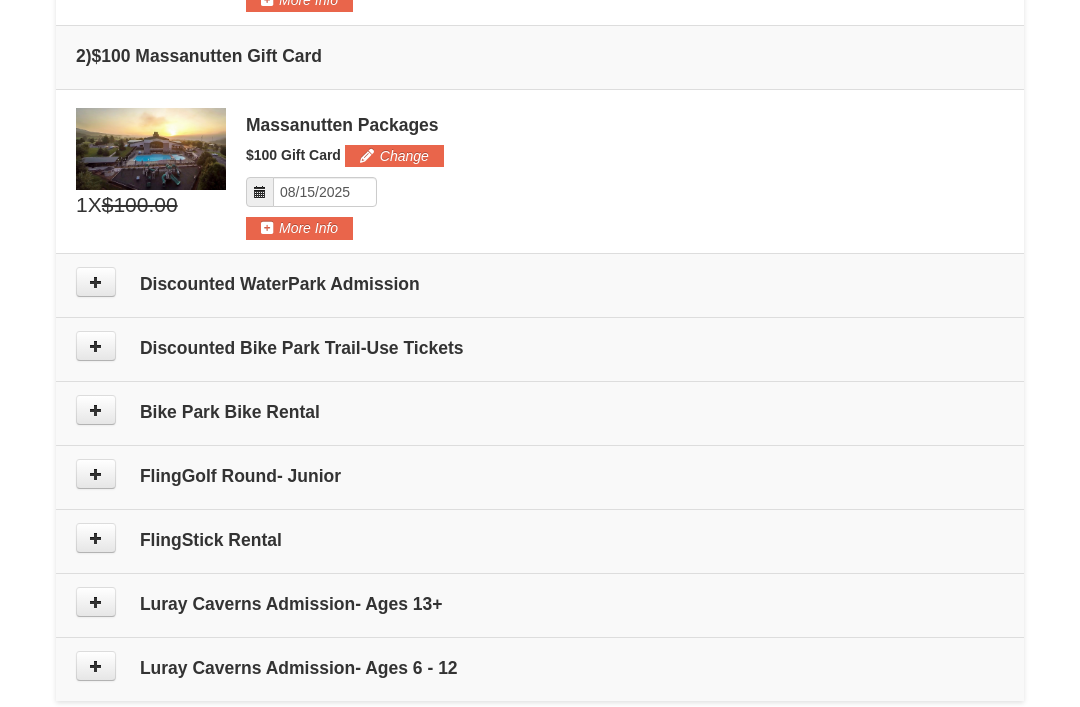click at bounding box center (96, 282) 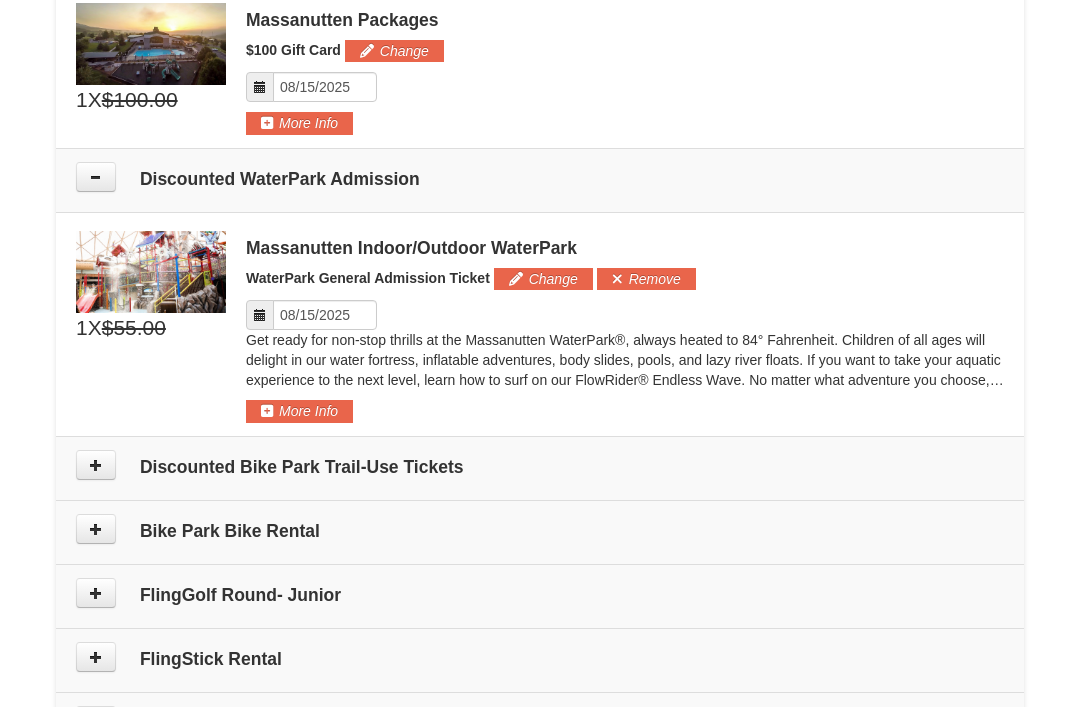 scroll, scrollTop: 887, scrollLeft: 0, axis: vertical 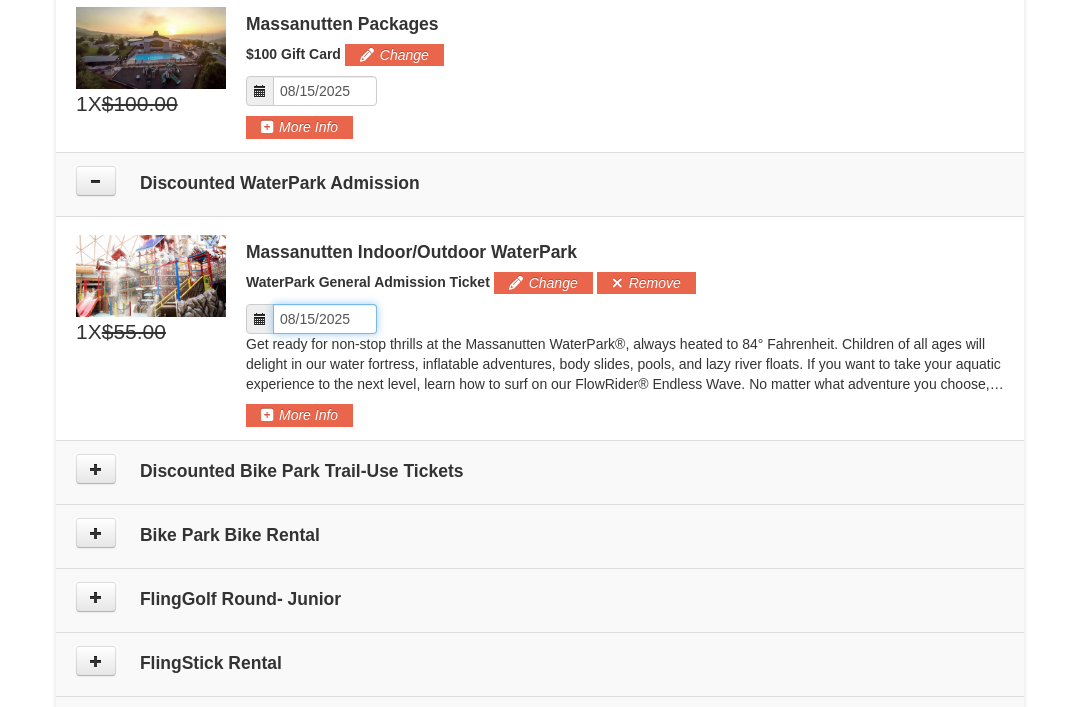 click on "Please format dates MM/DD/YYYY" at bounding box center (325, 319) 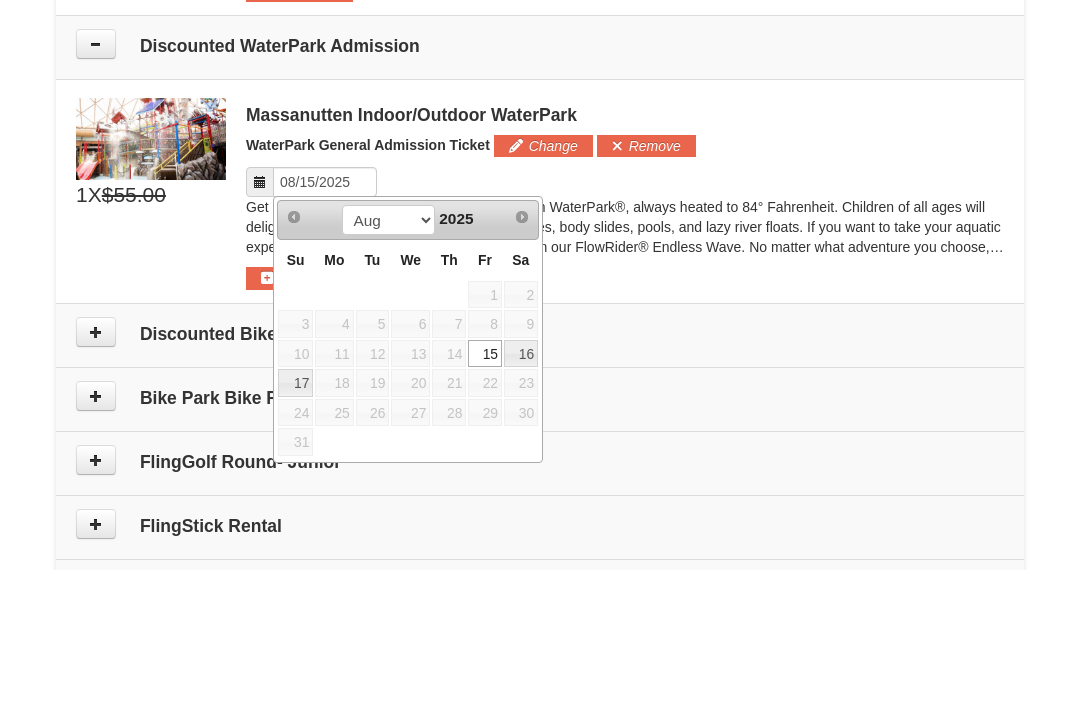 click on "16" at bounding box center [521, 491] 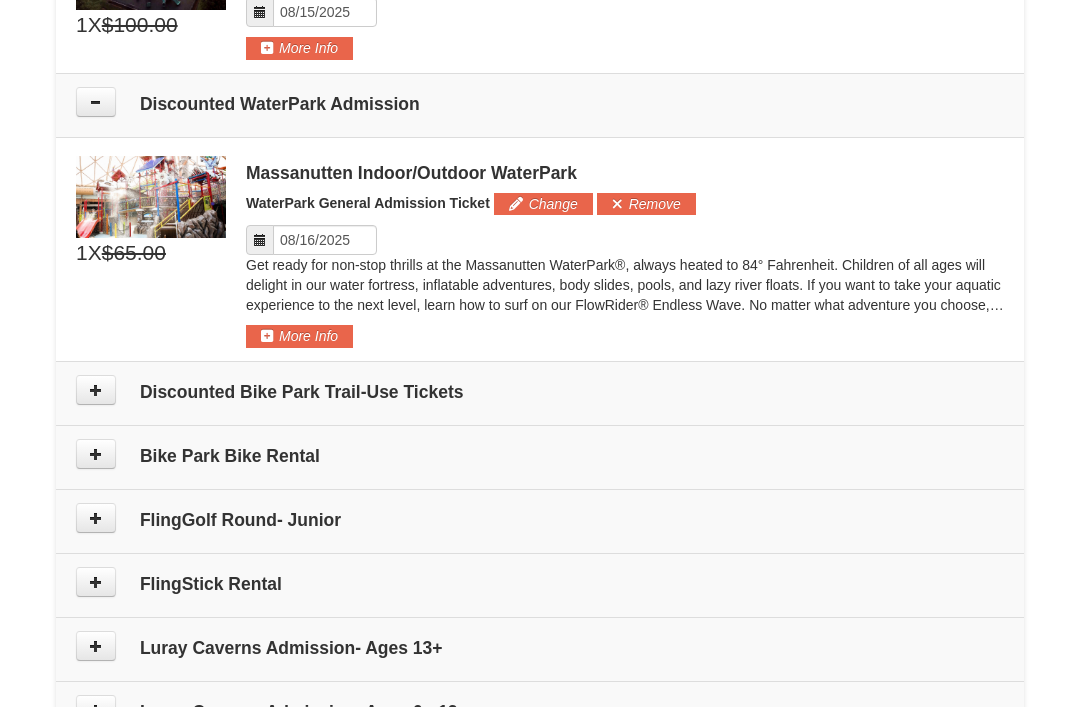 scroll, scrollTop: 965, scrollLeft: 0, axis: vertical 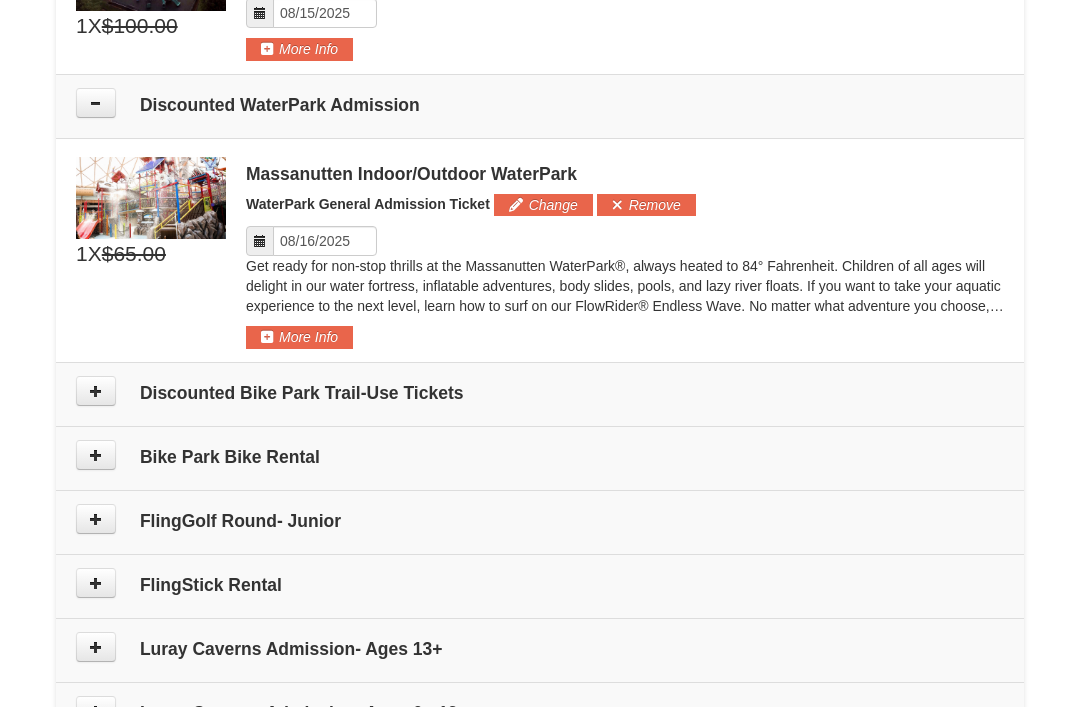 click at bounding box center (260, 241) 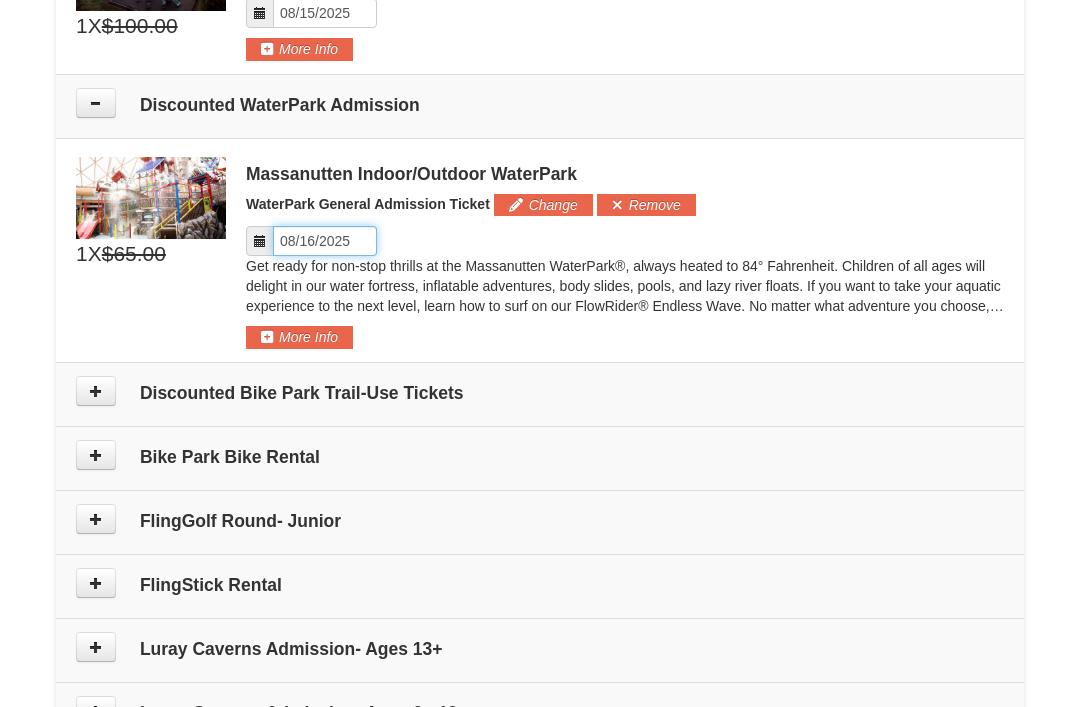 click on "Please format dates MM/DD/YYYY" at bounding box center (325, 241) 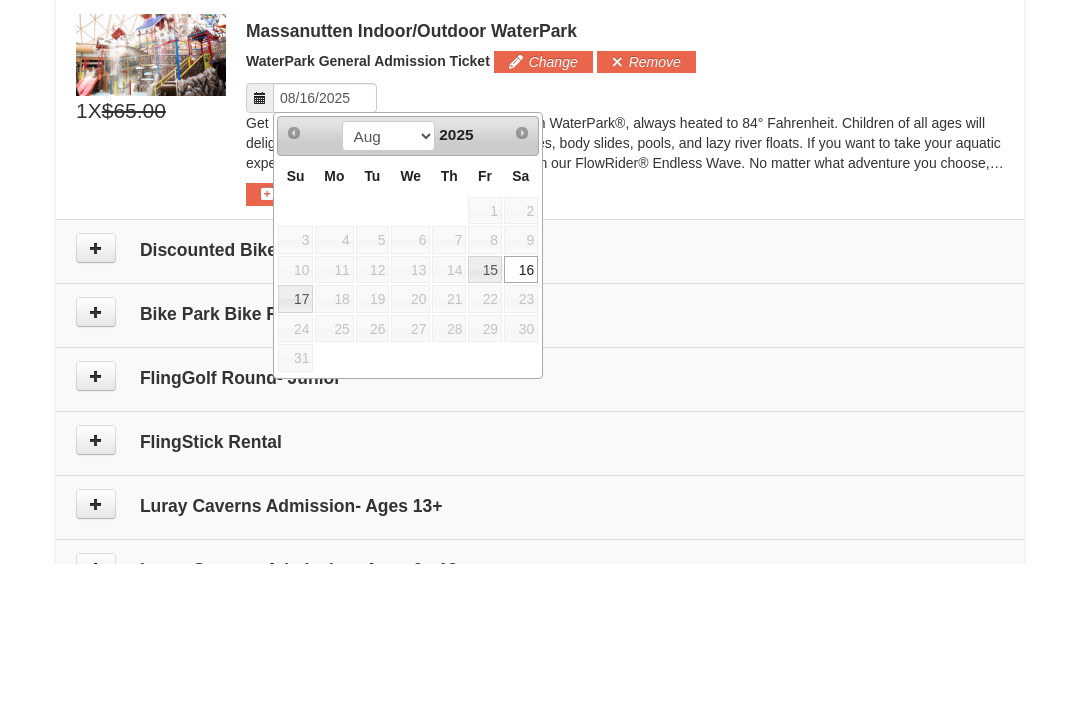 click on "16" at bounding box center [521, 413] 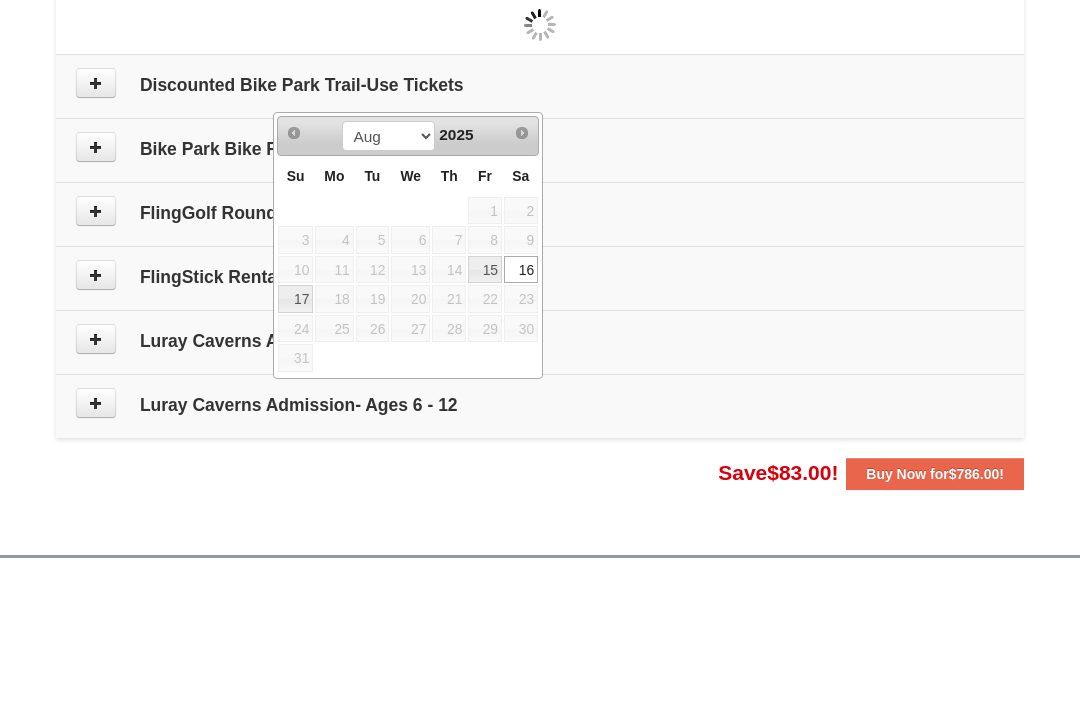 scroll, scrollTop: 1108, scrollLeft: 0, axis: vertical 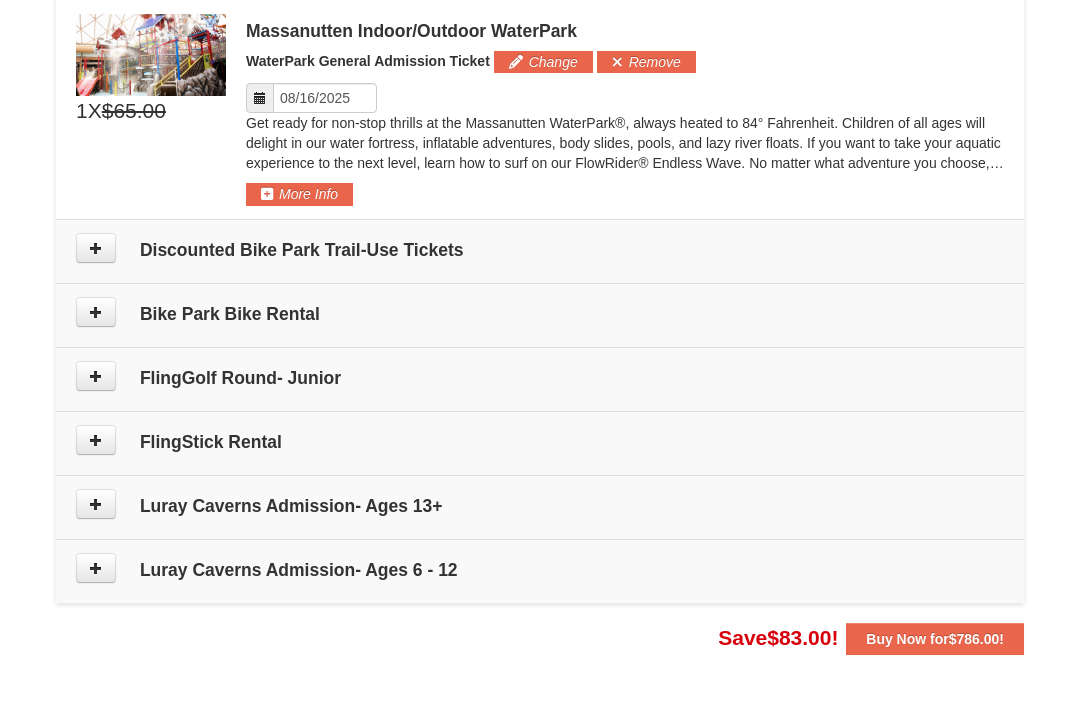 click on "More Info" at bounding box center [299, 194] 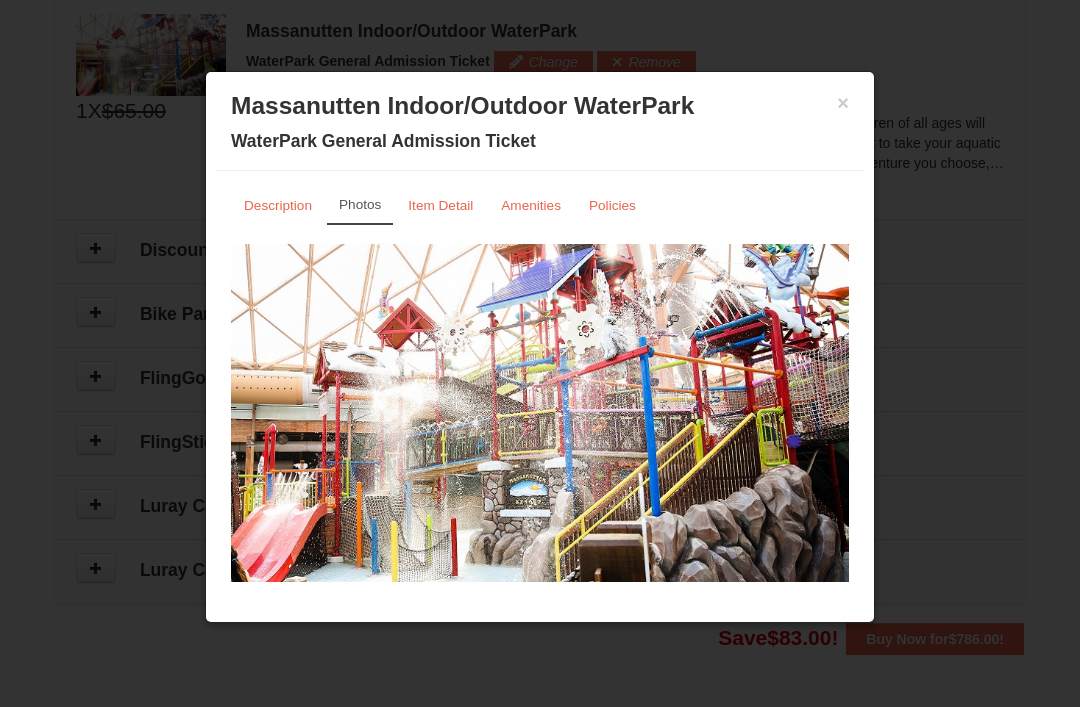 click on "×" at bounding box center [843, 103] 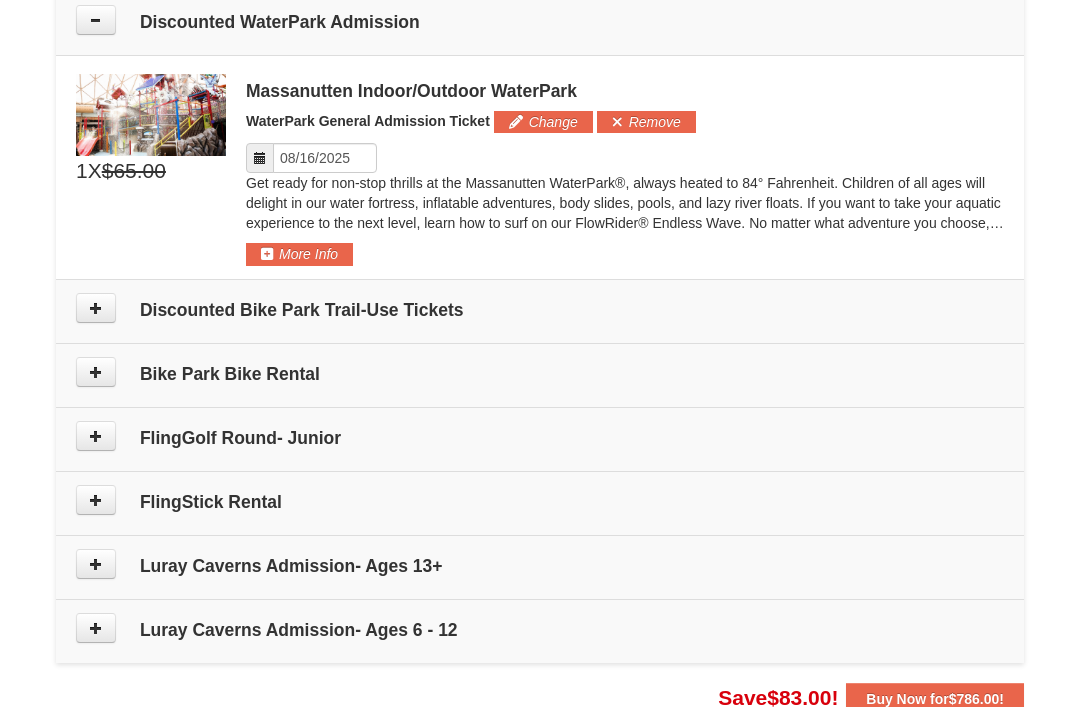 scroll, scrollTop: 1050, scrollLeft: 0, axis: vertical 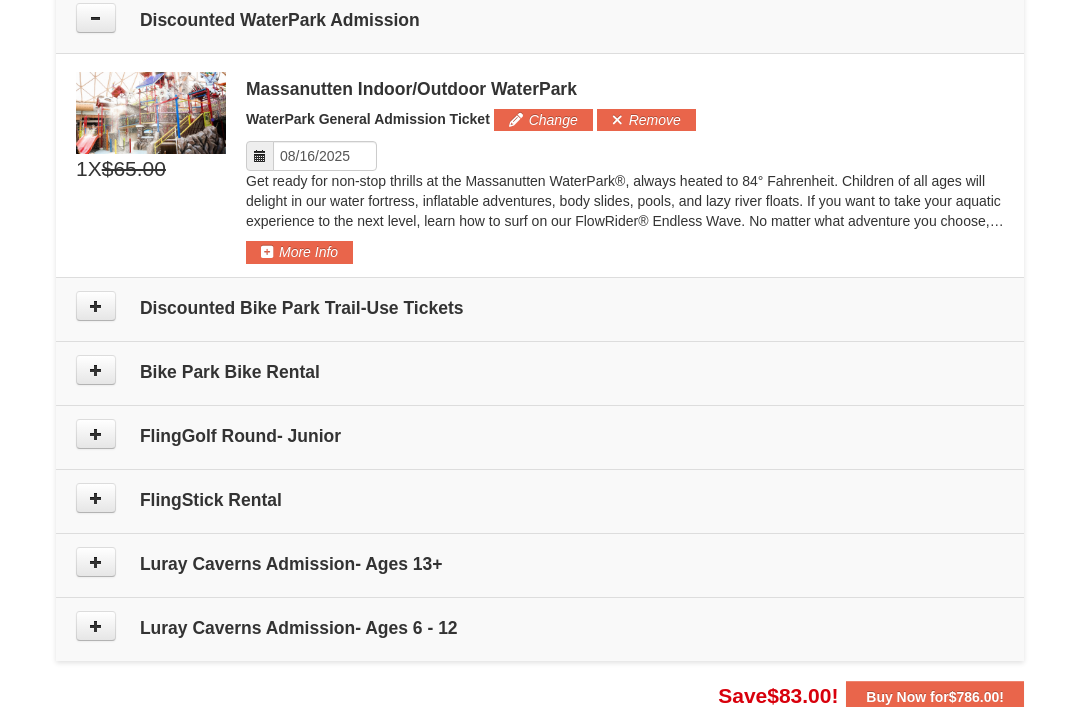 click at bounding box center (96, 434) 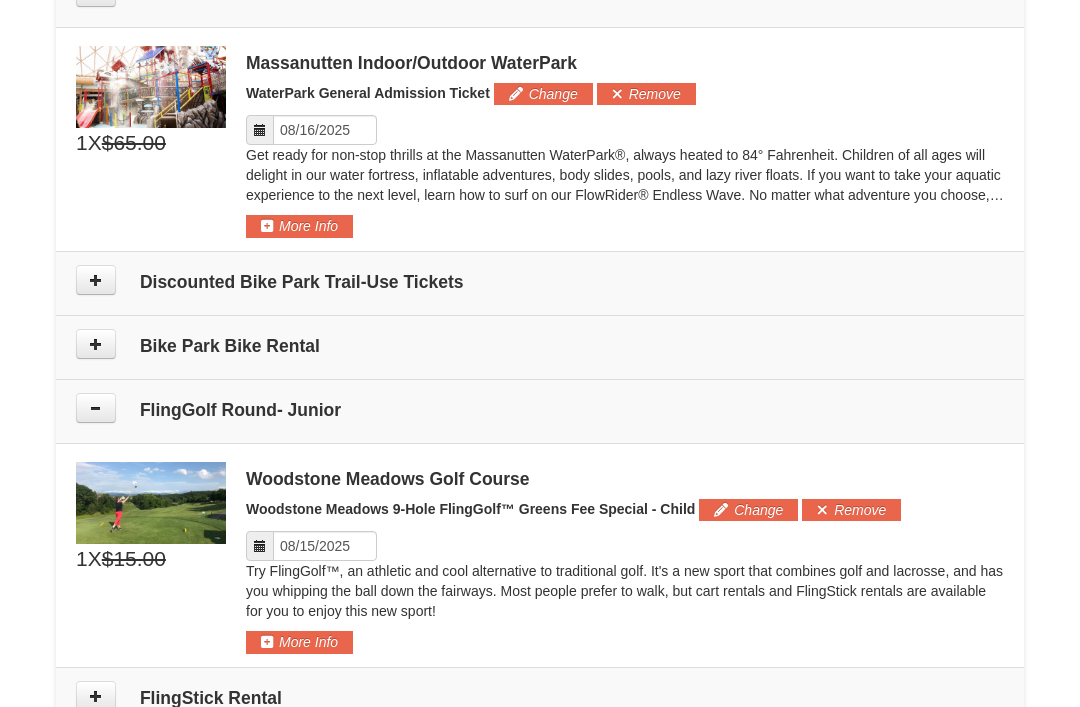 scroll, scrollTop: 1074, scrollLeft: 0, axis: vertical 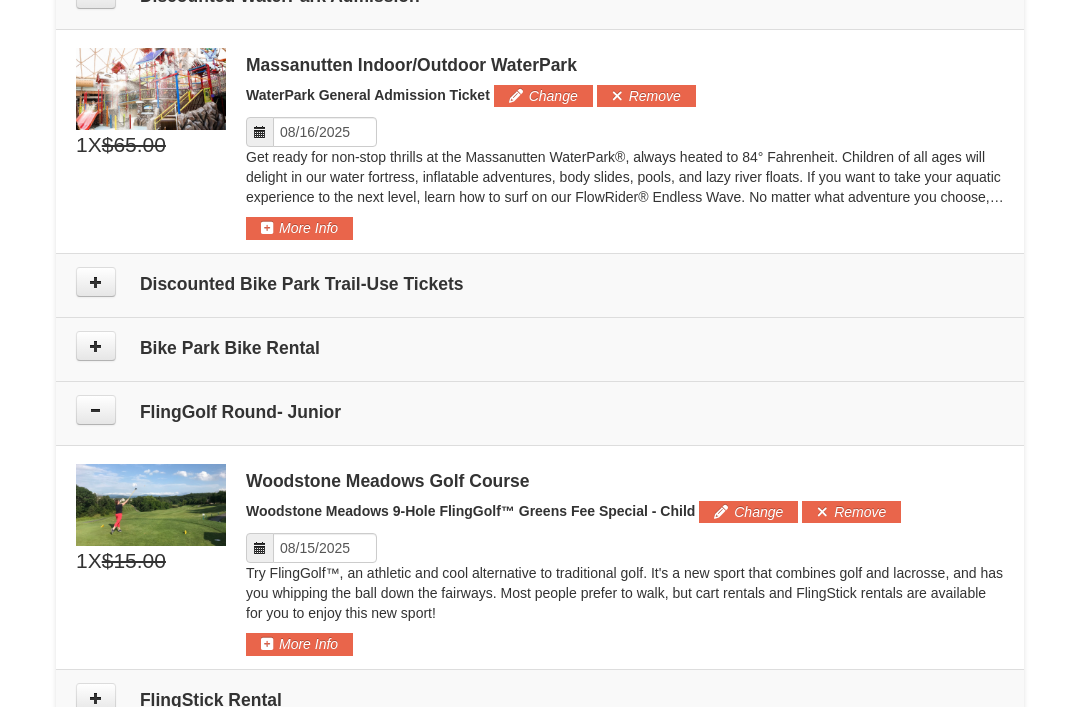 click at bounding box center [96, 410] 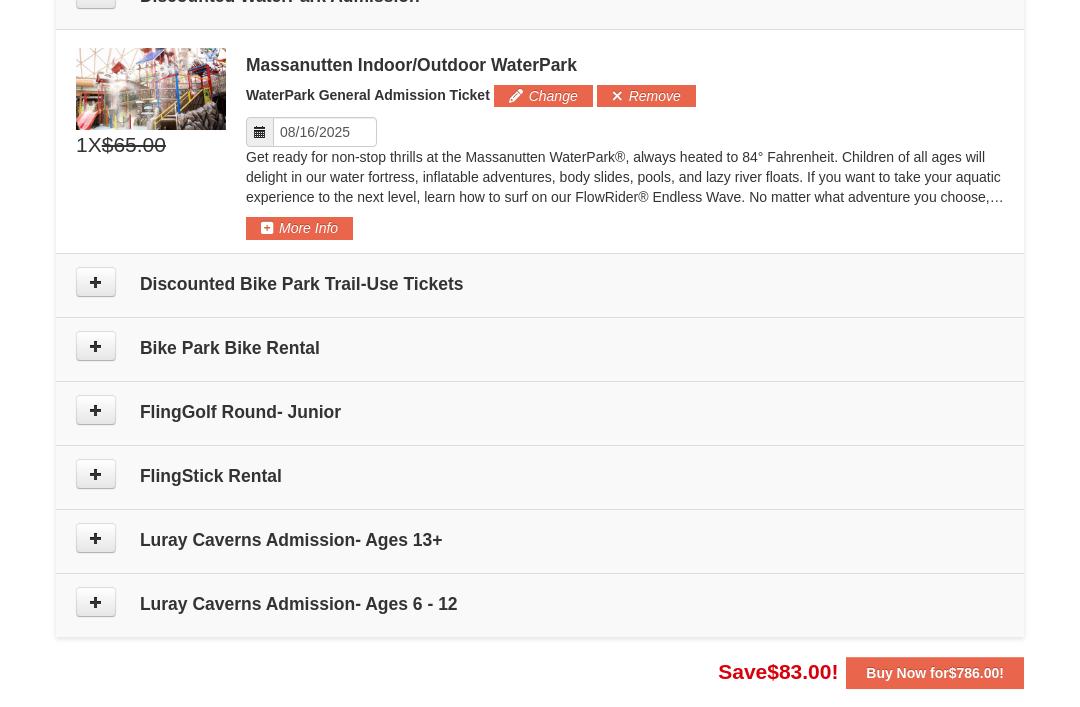 click at bounding box center (96, 602) 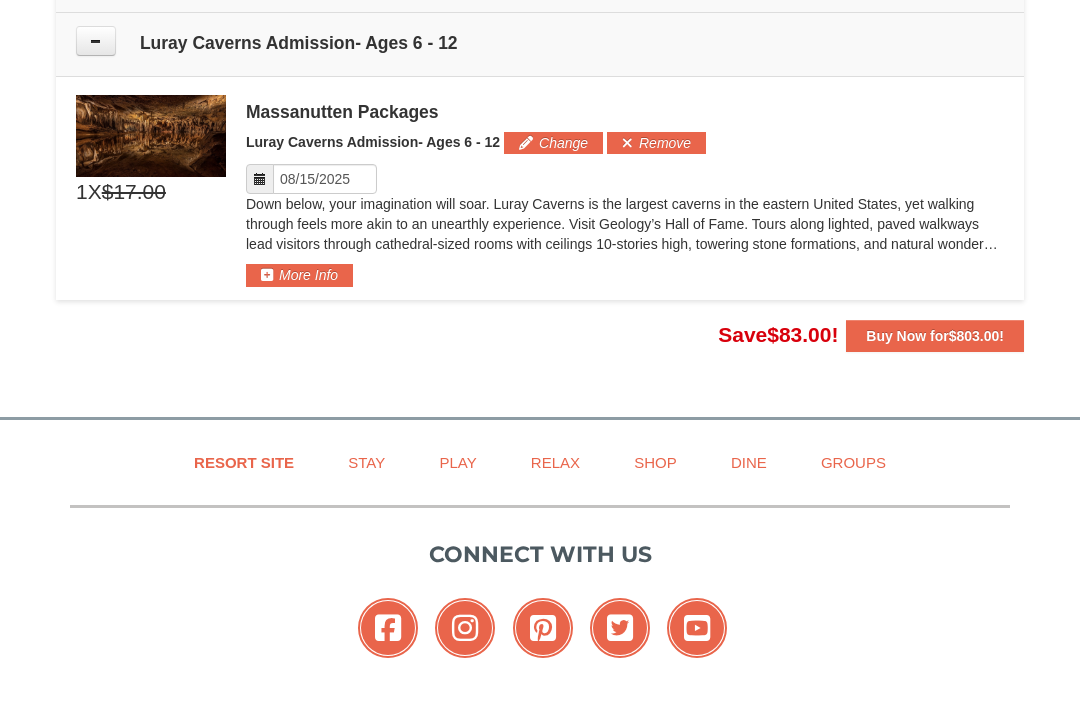 scroll, scrollTop: 1645, scrollLeft: 0, axis: vertical 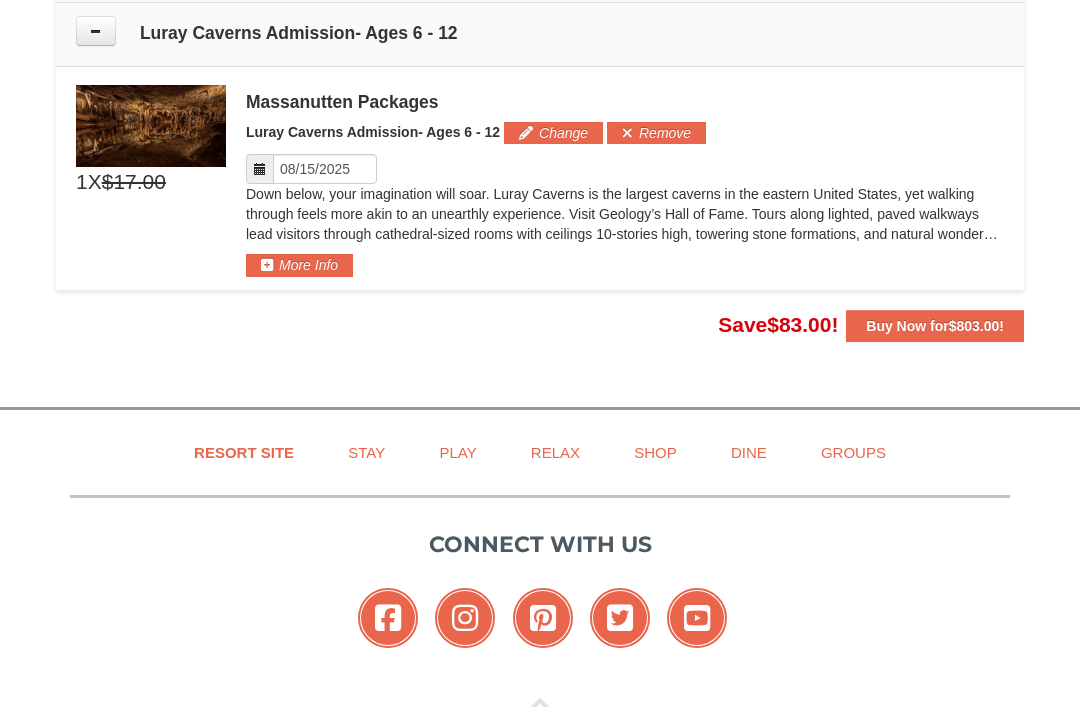 click at bounding box center (96, 31) 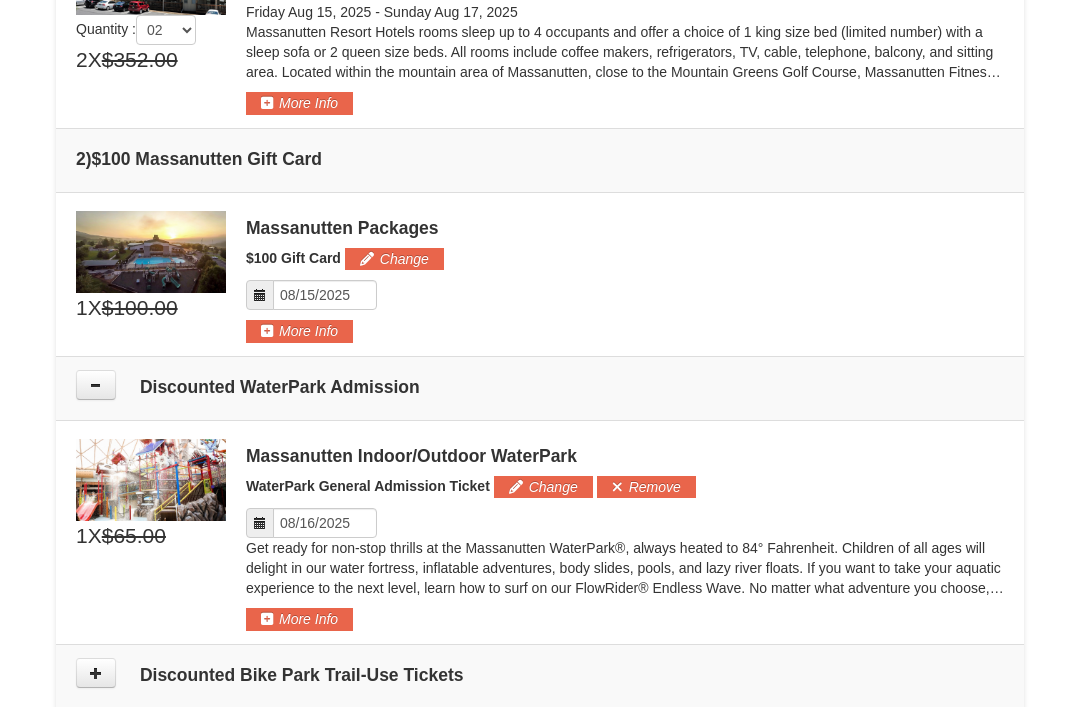 scroll, scrollTop: 681, scrollLeft: 0, axis: vertical 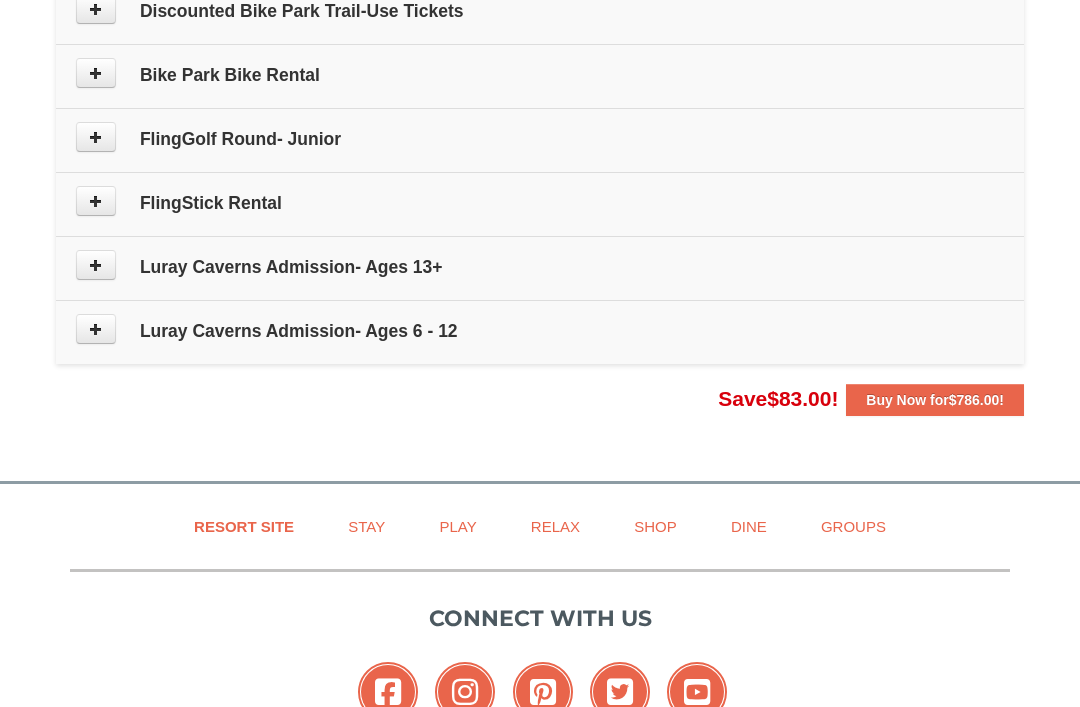 click on "$786.00" at bounding box center (974, 401) 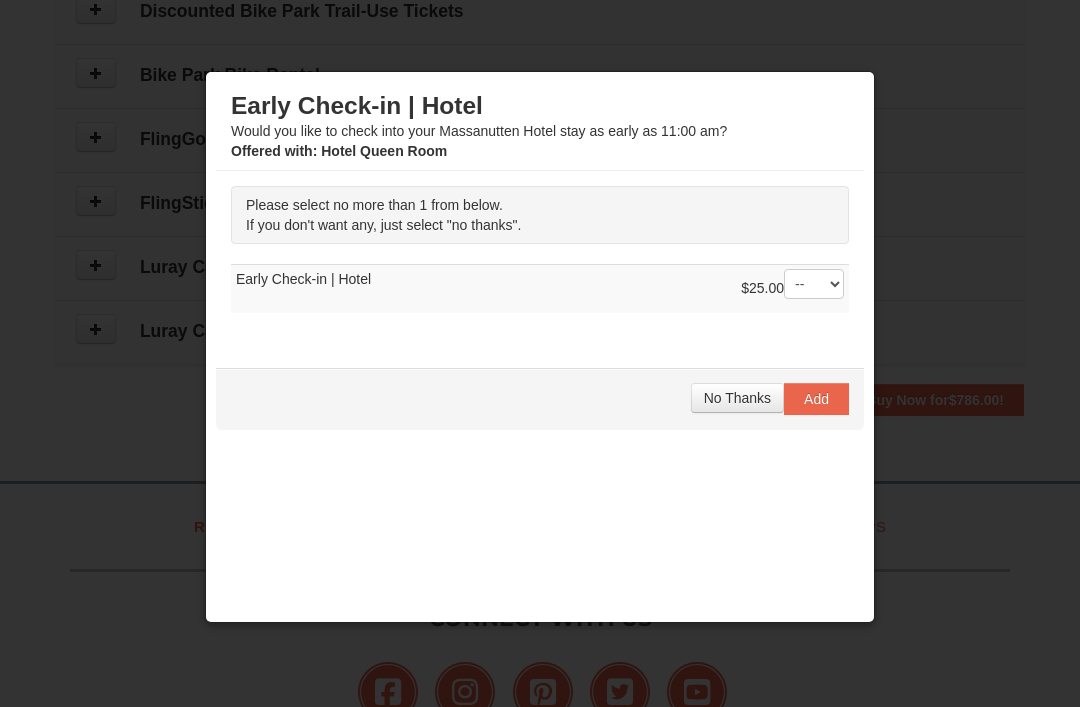 click on "No Thanks" at bounding box center (737, 398) 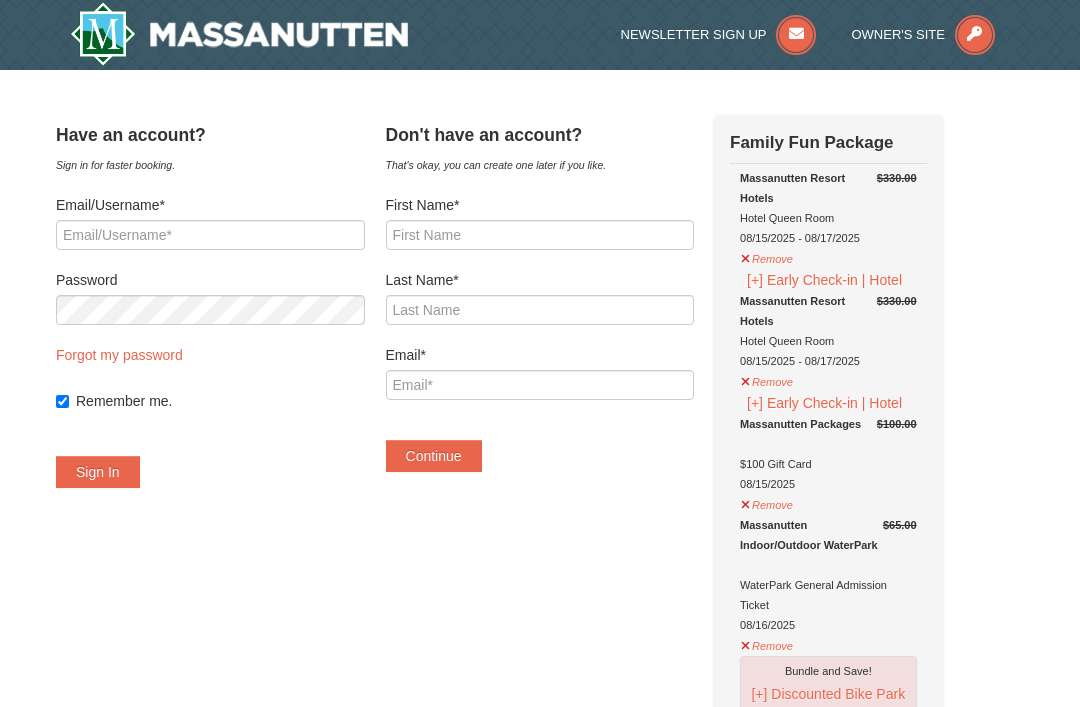 scroll, scrollTop: 0, scrollLeft: 0, axis: both 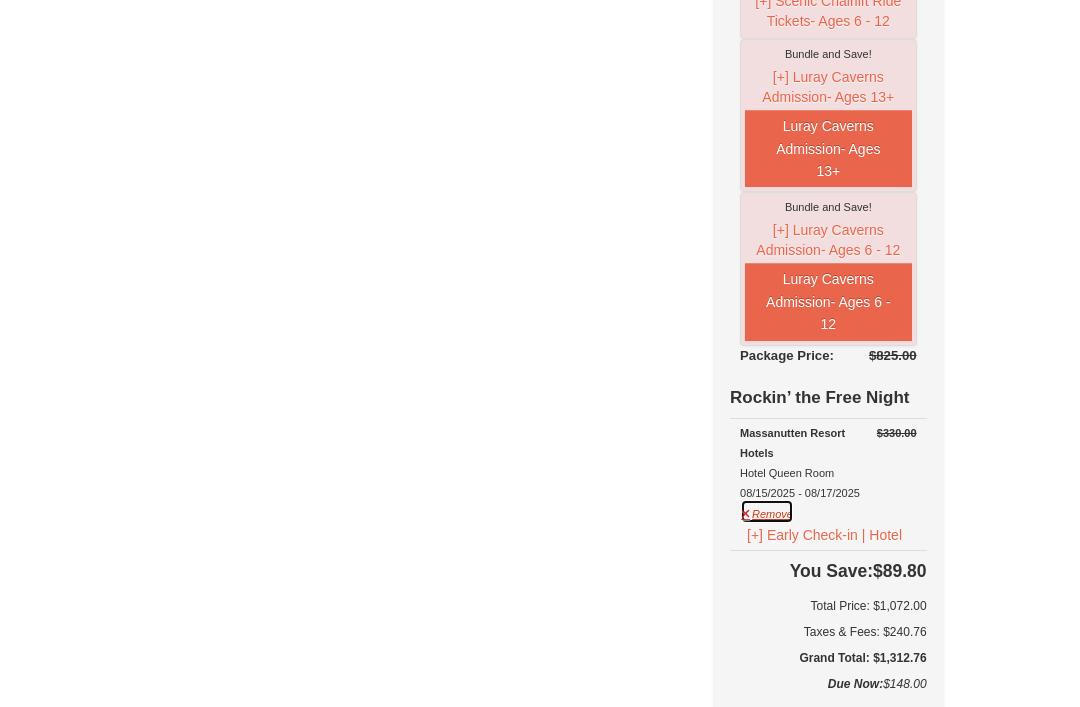 click on "Remove" at bounding box center (767, 511) 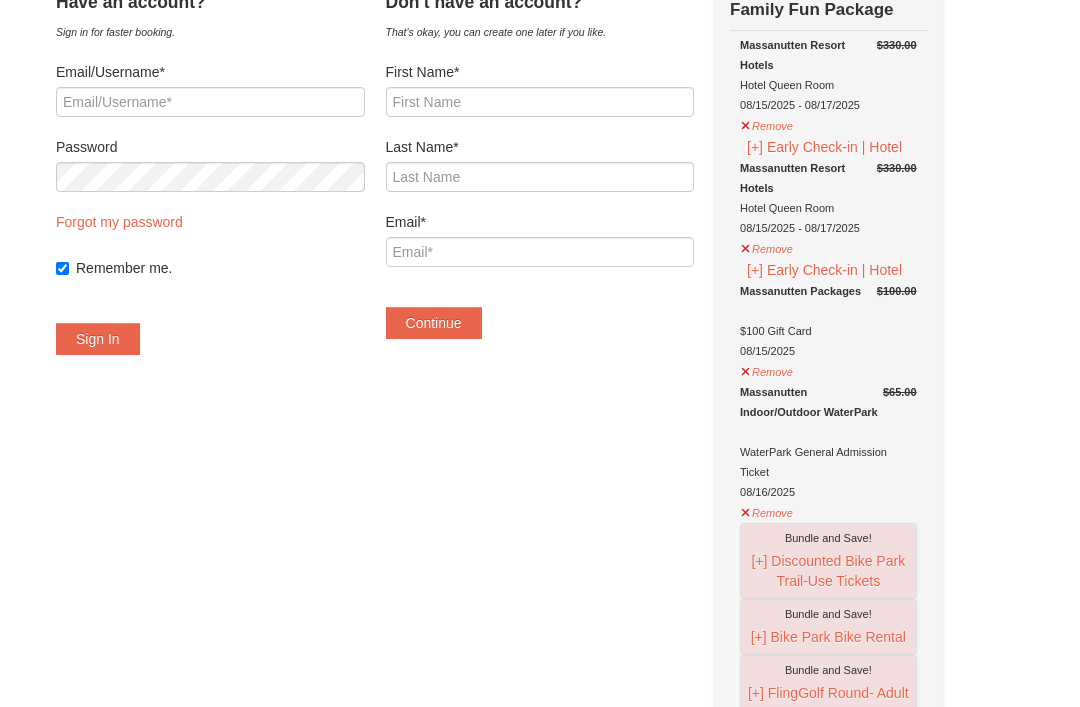 scroll, scrollTop: 0, scrollLeft: 0, axis: both 